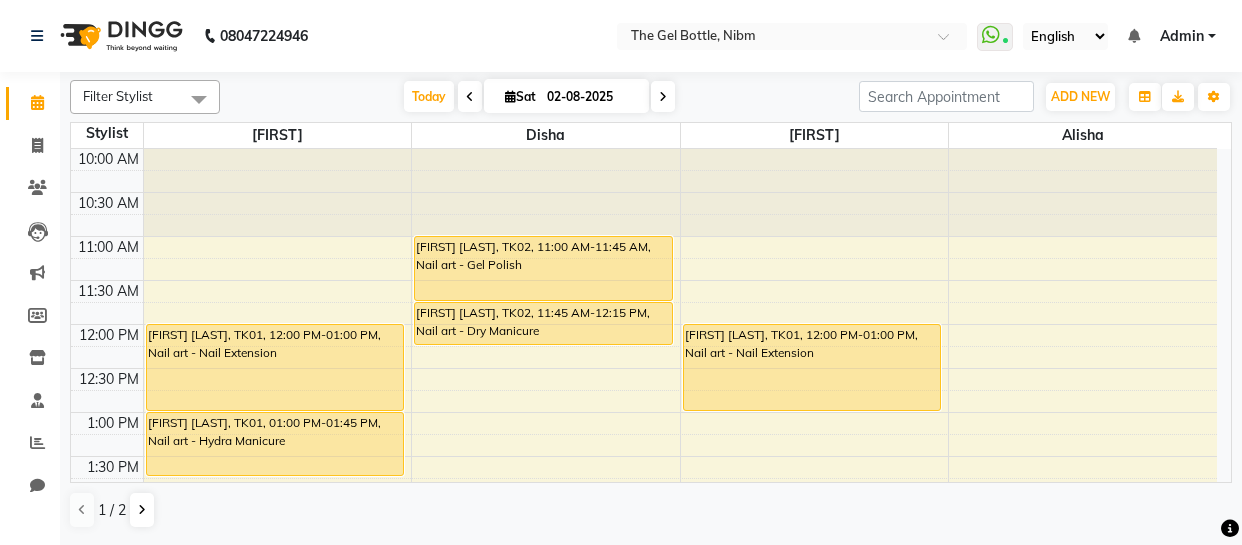 scroll, scrollTop: 0, scrollLeft: 0, axis: both 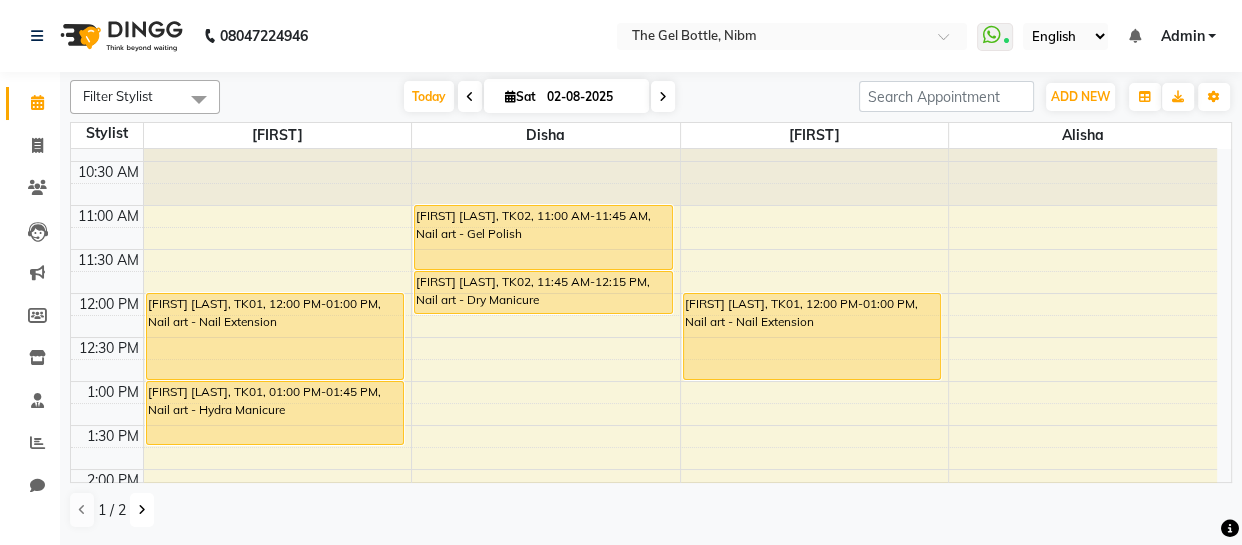 click at bounding box center (142, 510) 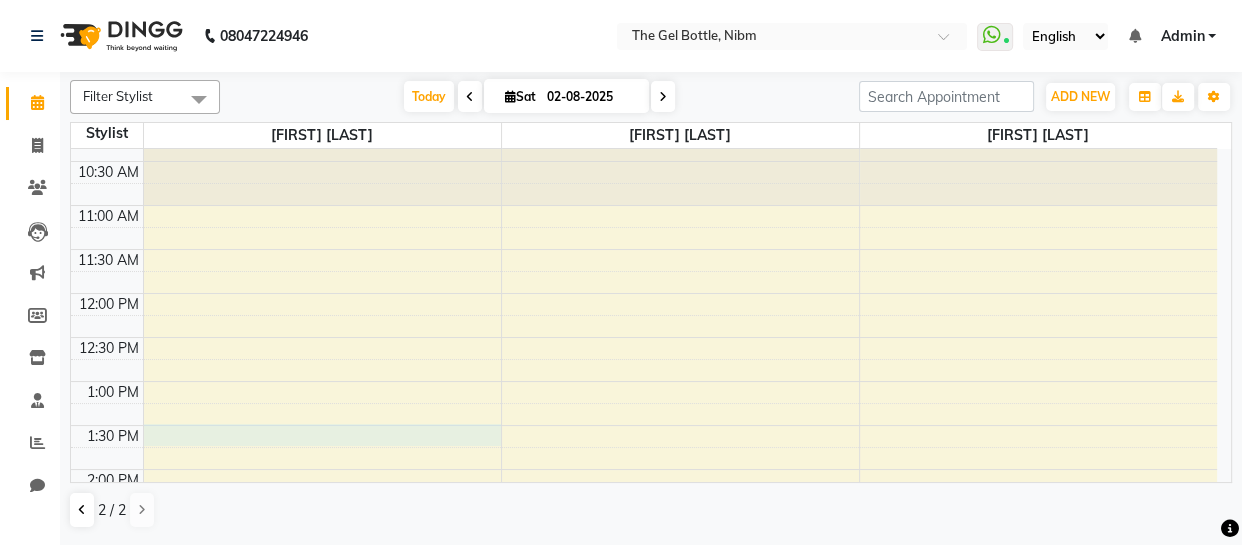 click on "10:00 AM 10:30 AM 11:00 AM 11:30 AM 12:00 PM 12:30 PM 1:00 PM 1:30 PM 2:00 PM 2:30 PM 3:00 PM 3:30 PM 4:00 PM 4:30 PM 5:00 PM 5:30 PM 6:00 PM 6:30 PM 7:00 PM 7:30 PM 8:00 PM 8:30 PM" at bounding box center (644, 601) 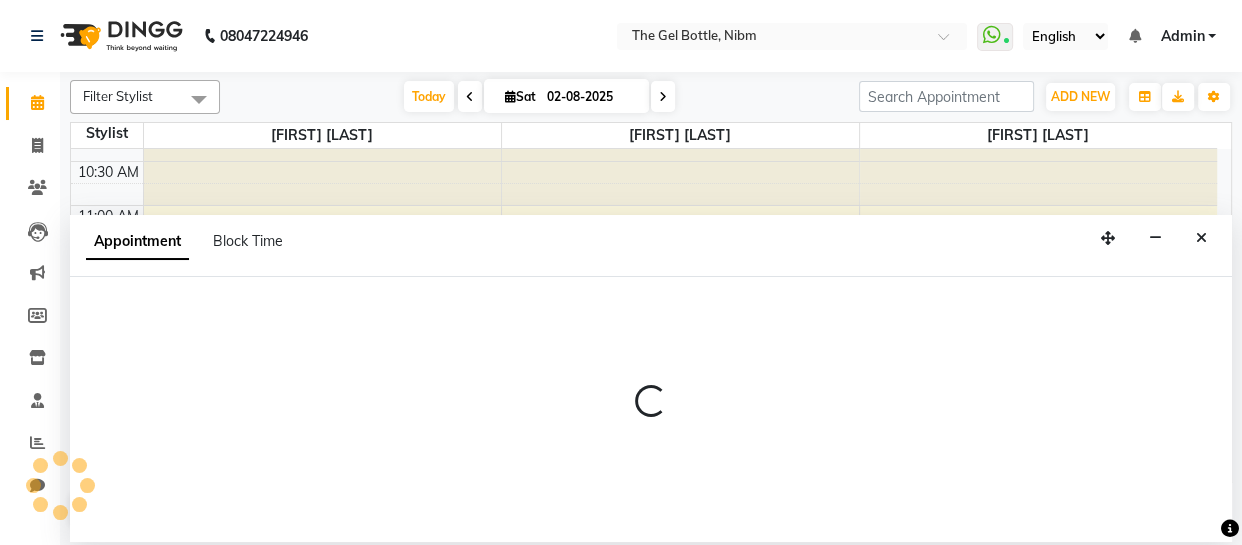 select on "76368" 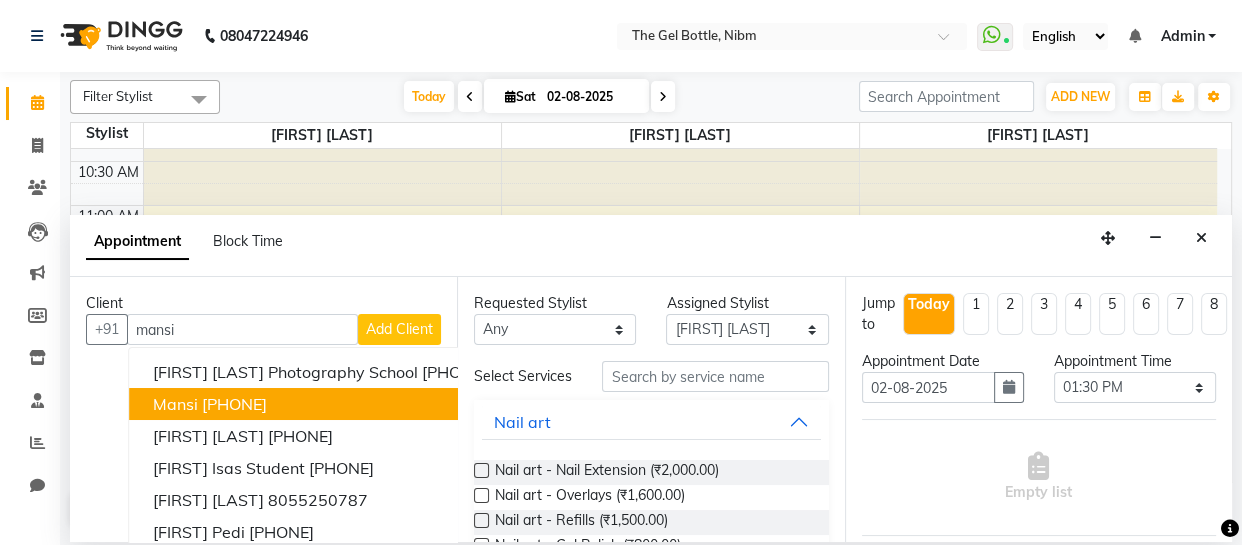 click on "[PHONE]" at bounding box center (234, 404) 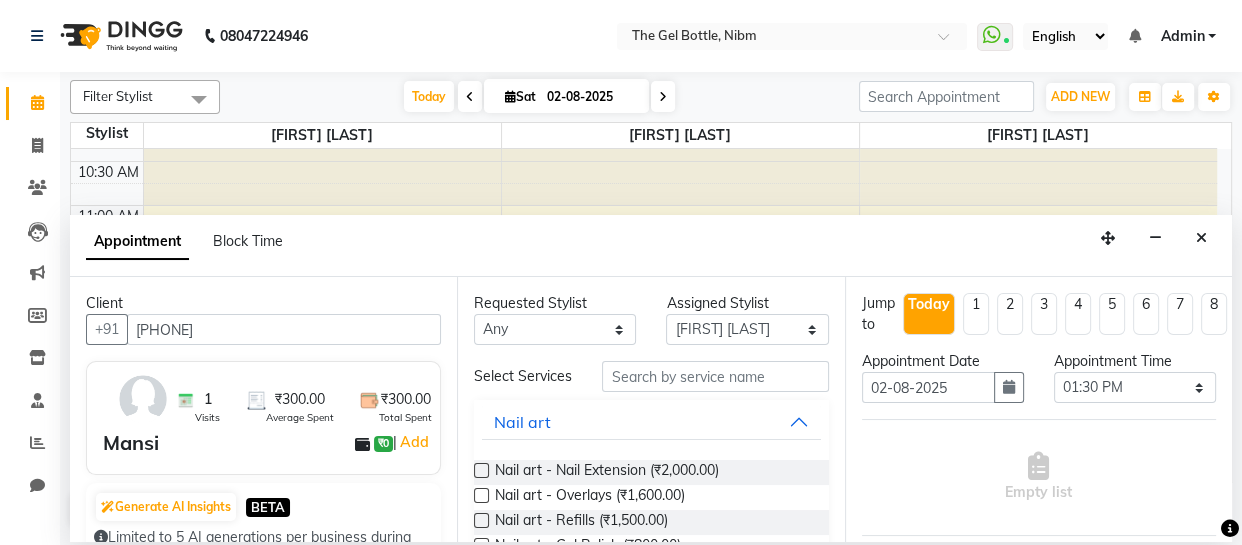 type on "[PHONE]" 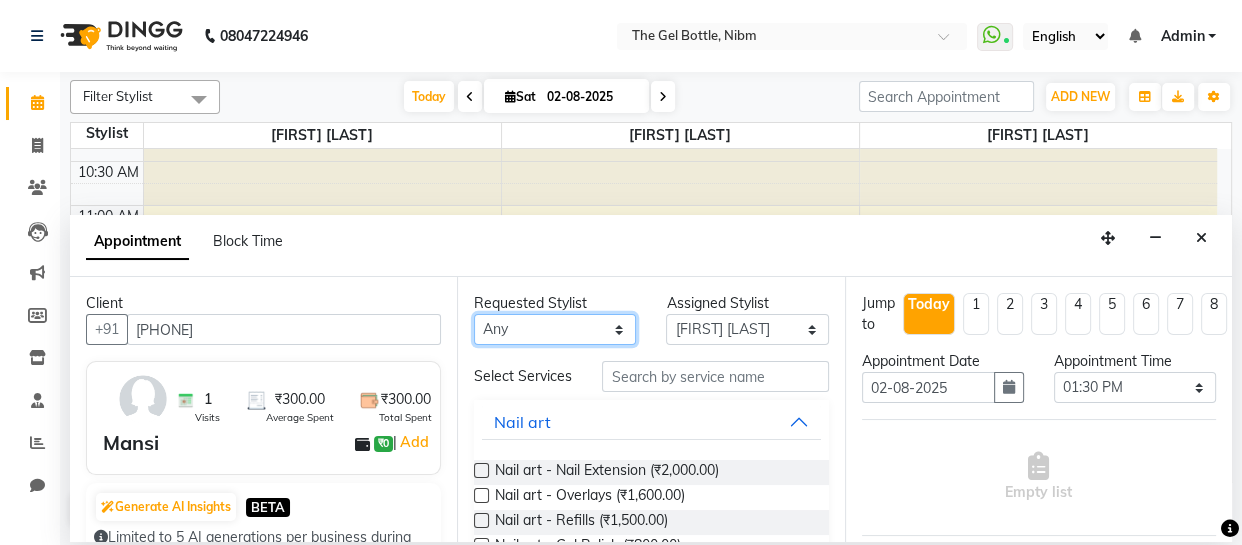 click on "Any [FIRST] [FIRST] [FIRST] [FIRST] [FIRST] [FIRST] [FIRST]" at bounding box center (555, 329) 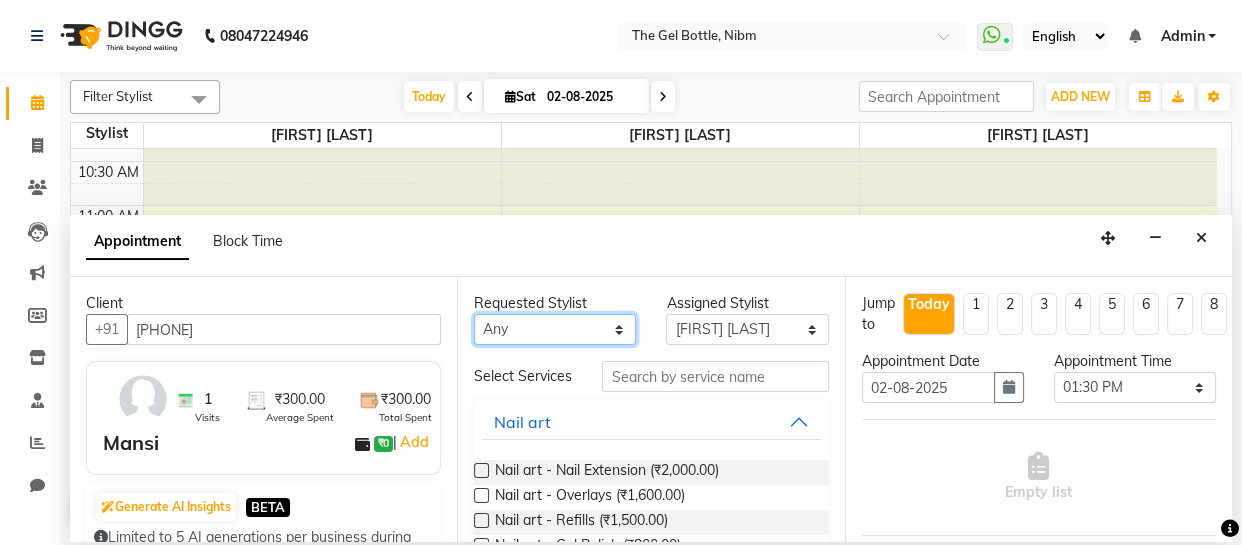 select on "76368" 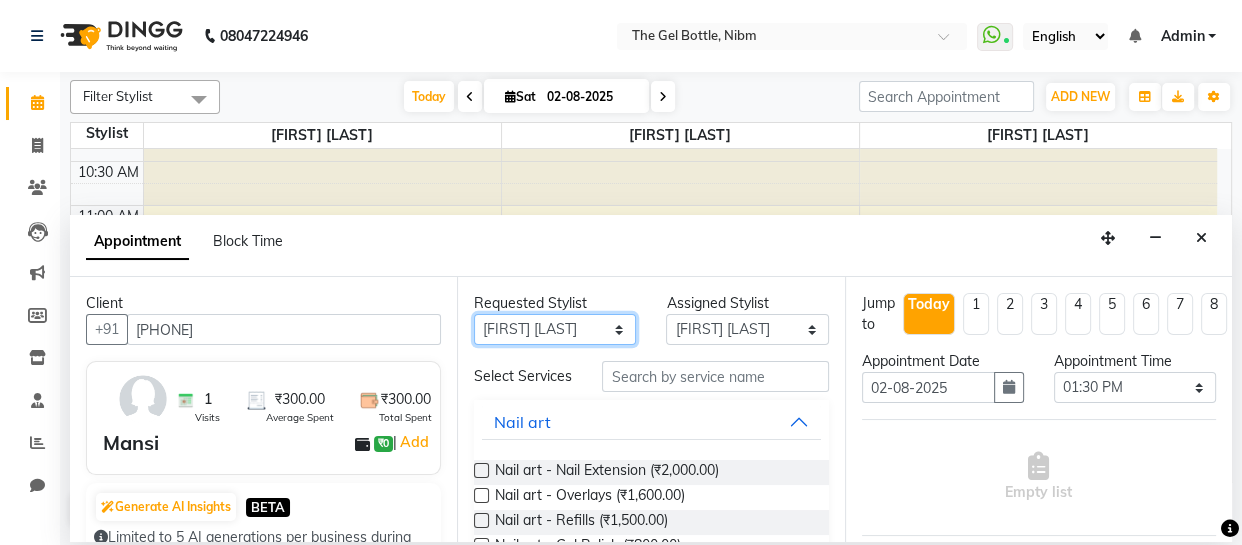 click on "Any [FIRST] [FIRST] [FIRST] [FIRST] [FIRST] [FIRST] [FIRST]" at bounding box center (555, 329) 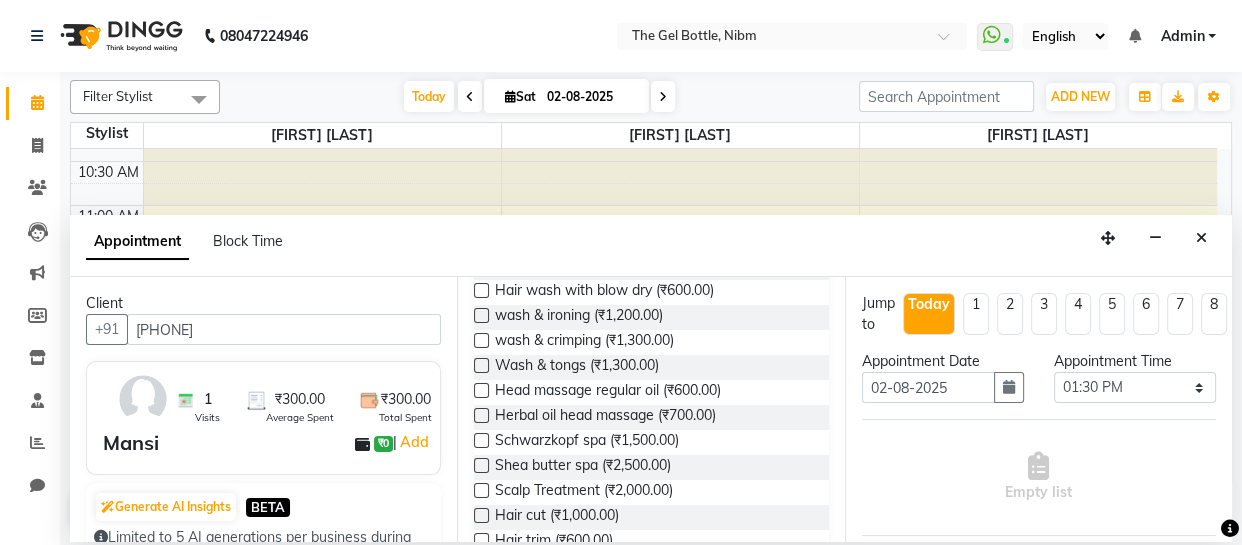 scroll, scrollTop: 557, scrollLeft: 0, axis: vertical 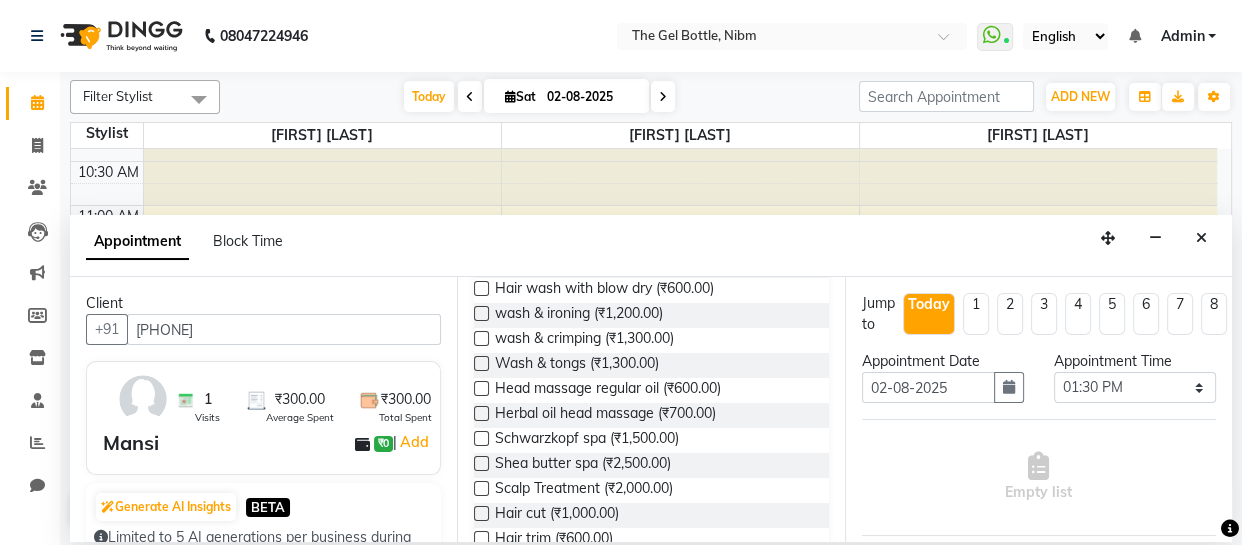 click at bounding box center (481, 438) 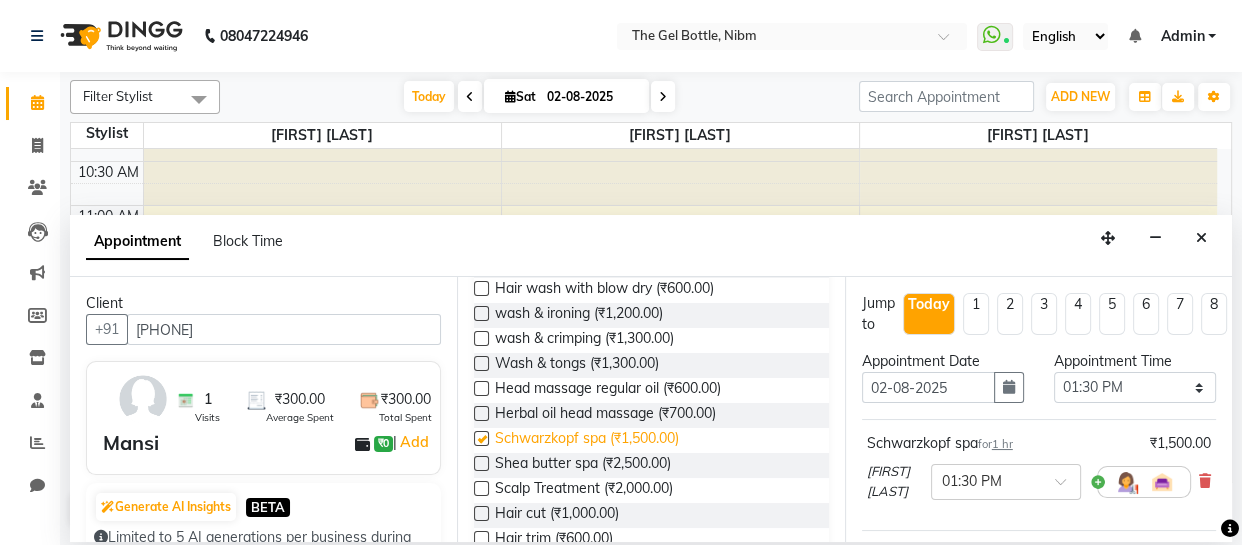 checkbox on "false" 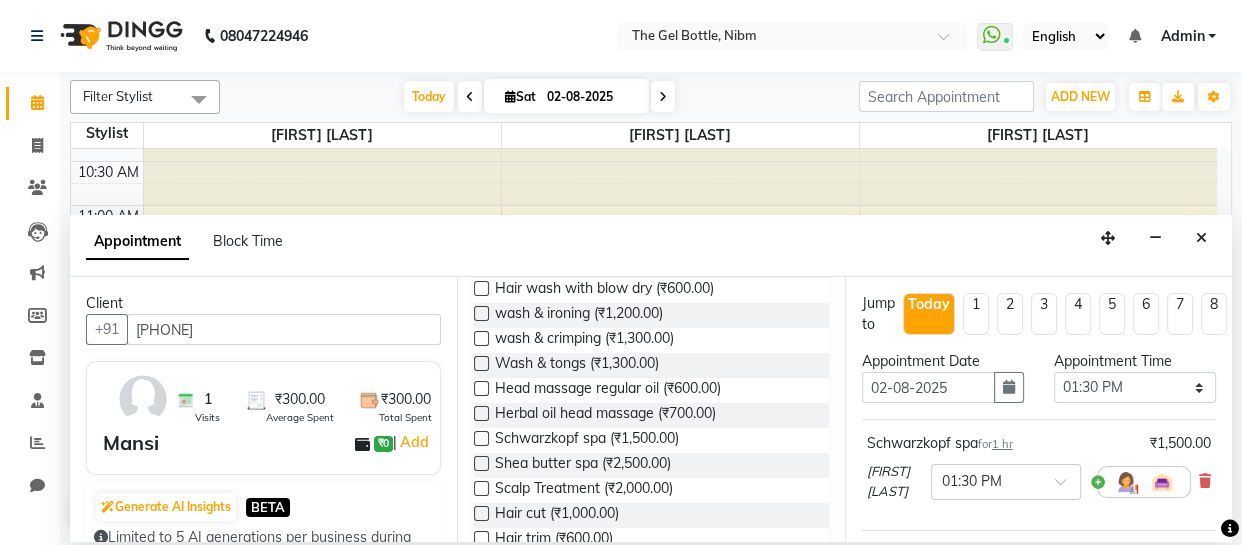 scroll, scrollTop: 219, scrollLeft: 0, axis: vertical 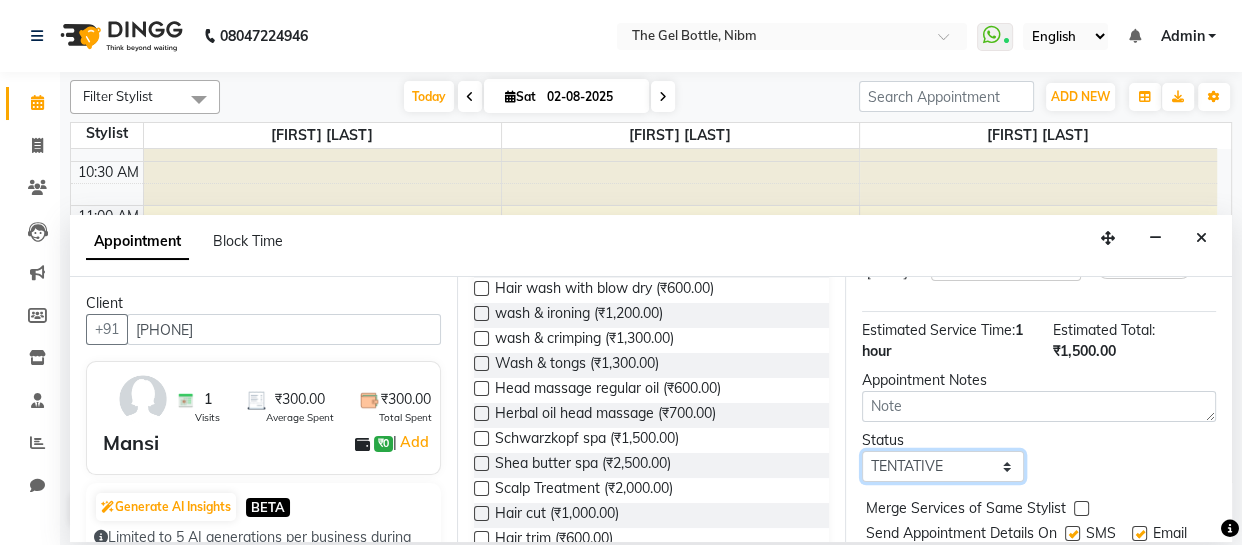 click on "Select TENTATIVE CONFIRM CHECK-IN UPCOMING" at bounding box center (943, 466) 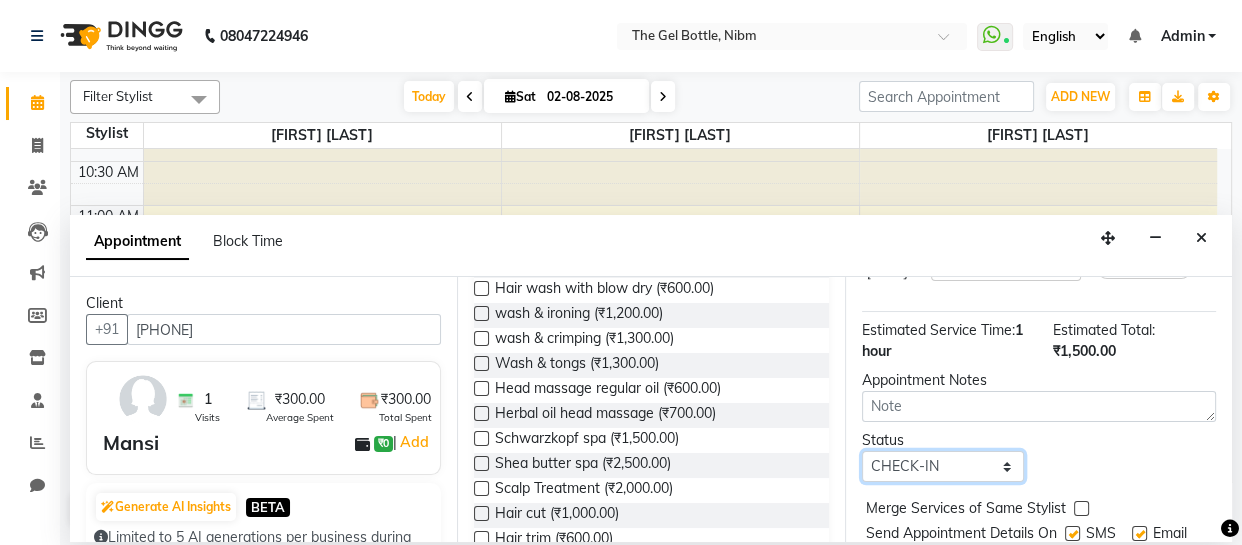 click on "Select TENTATIVE CONFIRM CHECK-IN UPCOMING" at bounding box center (943, 466) 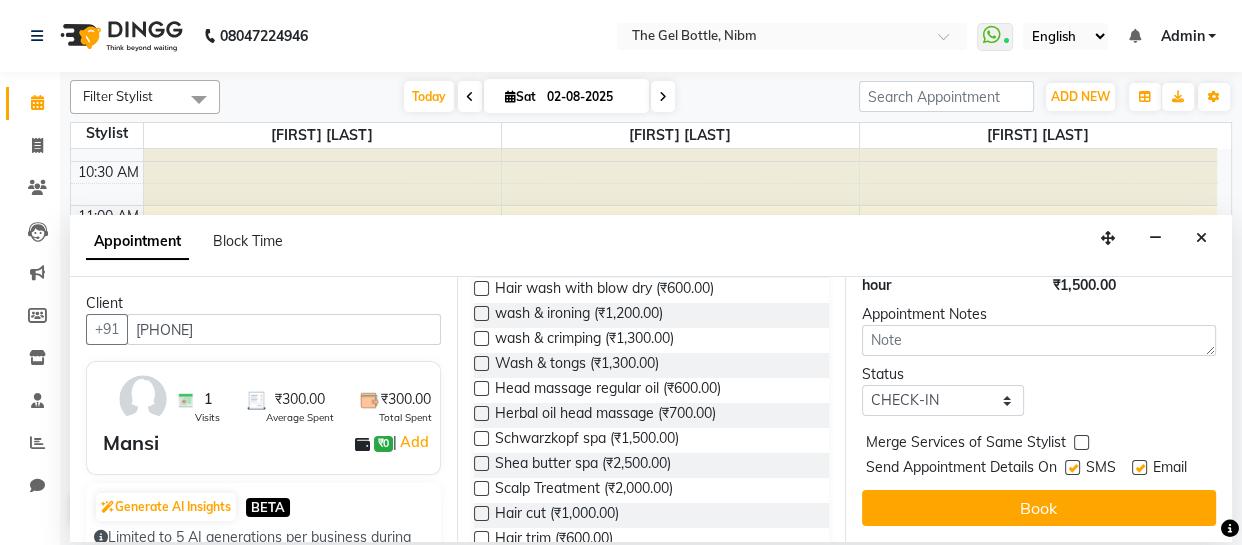 click at bounding box center [1072, 467] 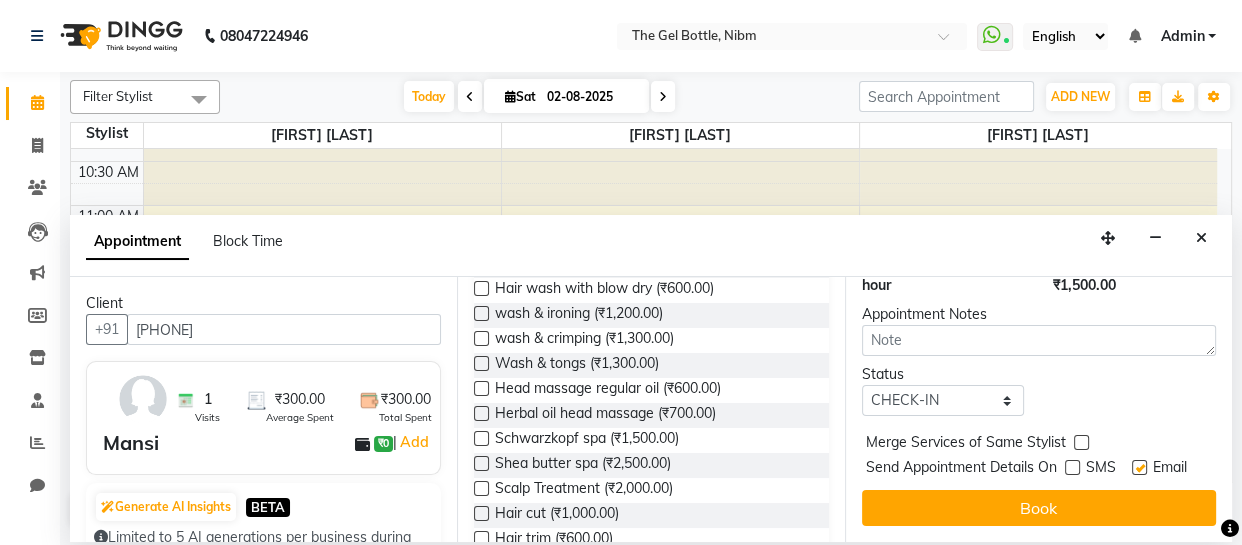 click at bounding box center (1139, 467) 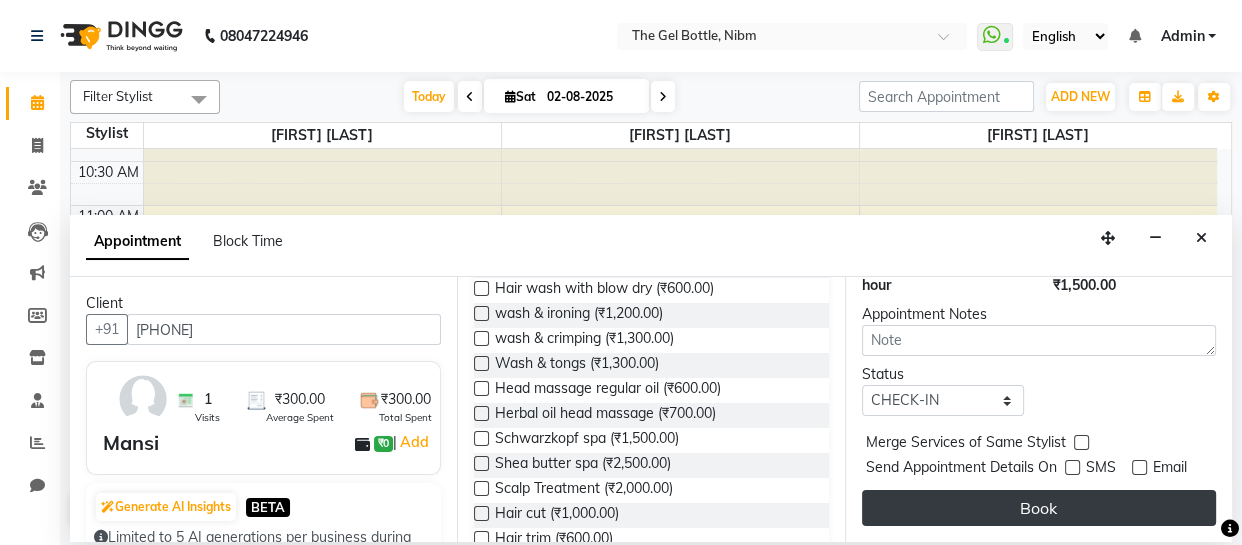 click on "Book" at bounding box center [1039, 508] 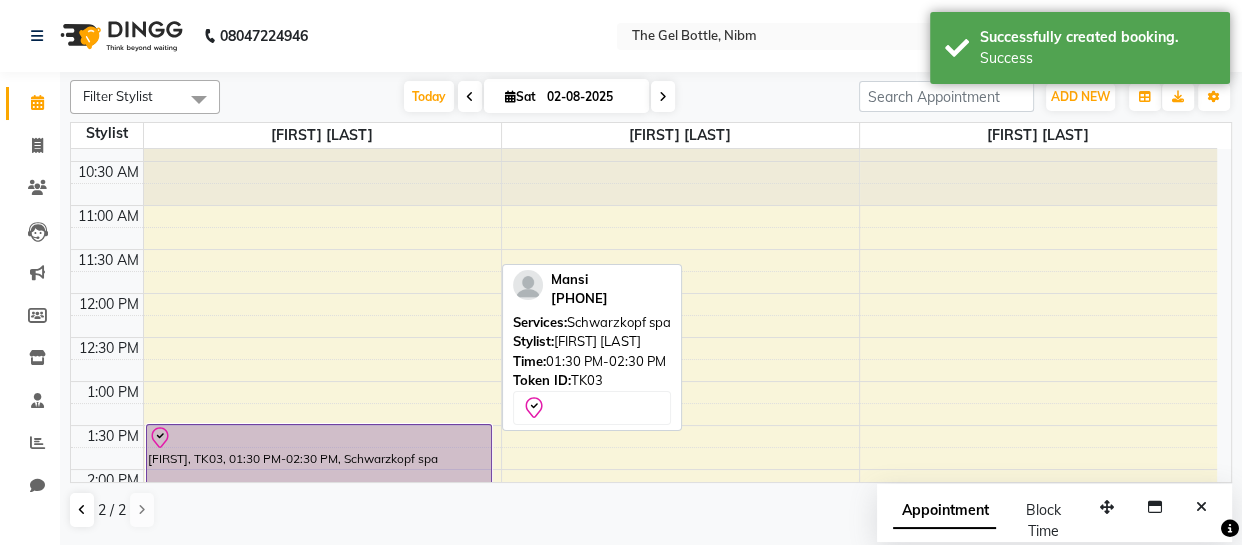 click on "[FIRST], TK03, 01:30 PM-02:30 PM, Schwarzkopf spa" at bounding box center (319, 467) 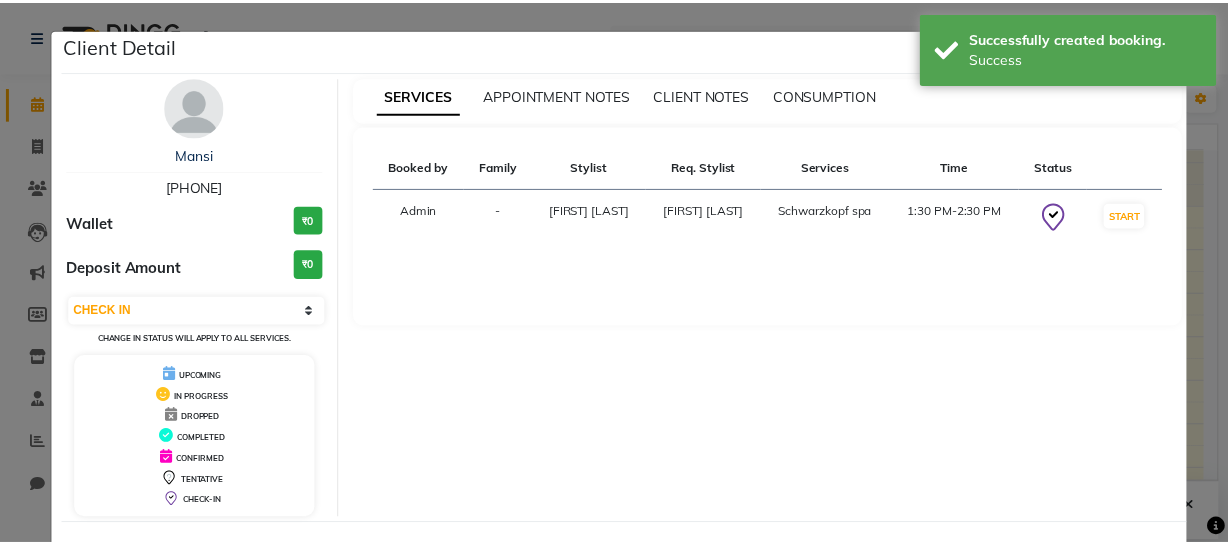 scroll, scrollTop: 80, scrollLeft: 0, axis: vertical 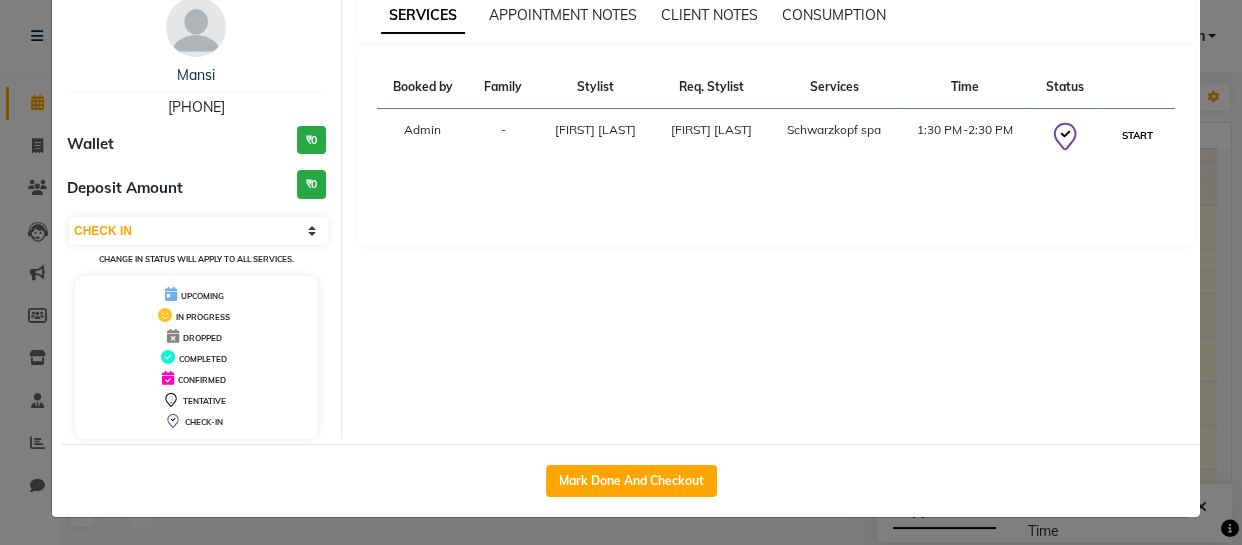 click on "START" at bounding box center [1136, 135] 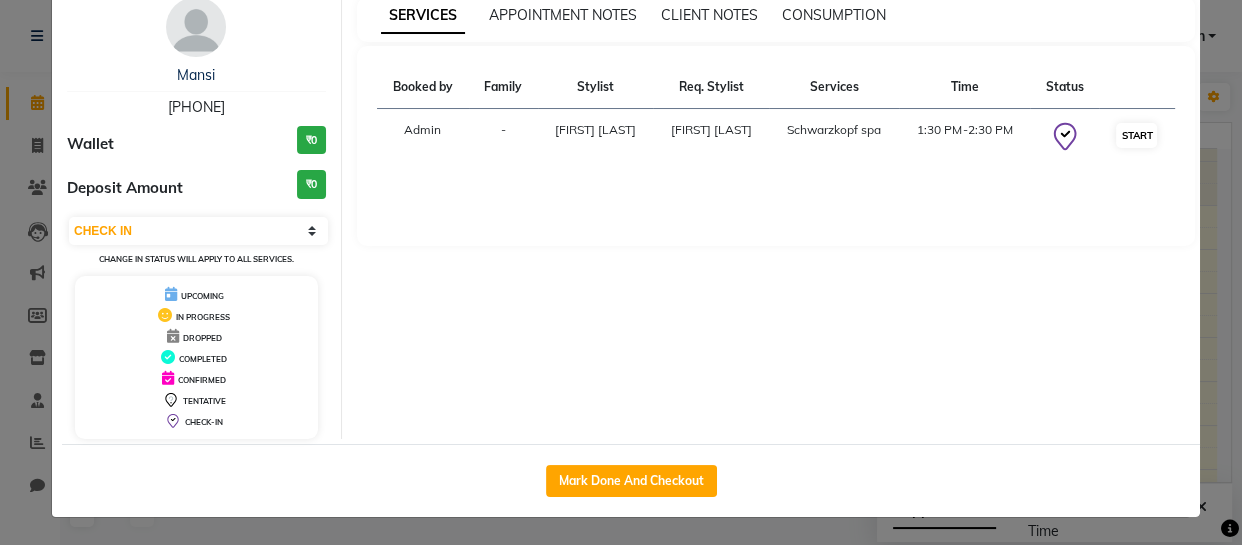 select on "1" 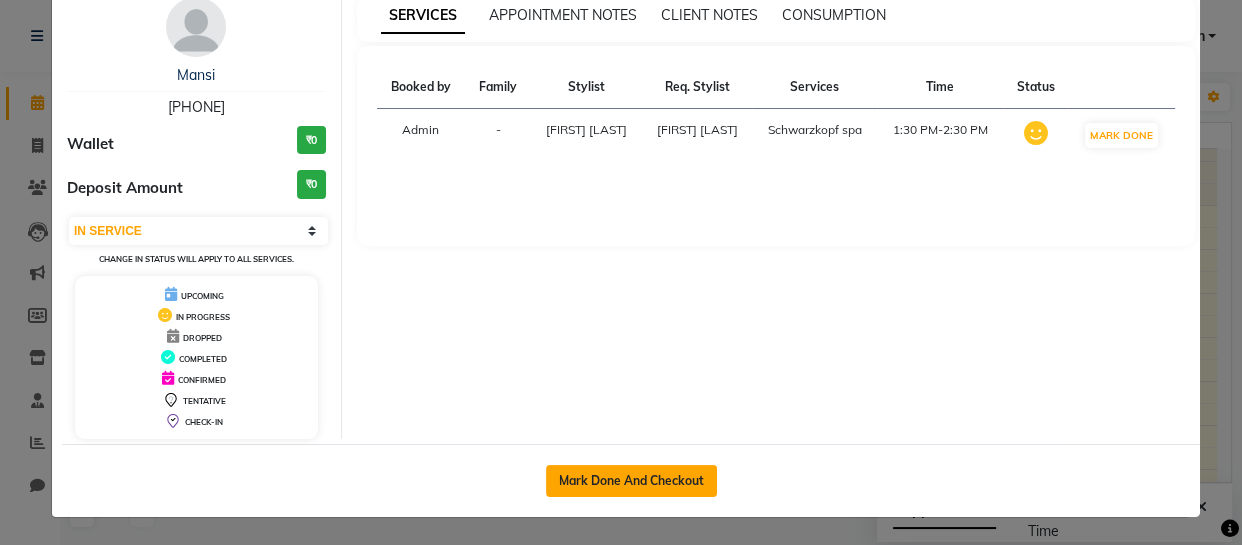 click on "Mark Done And Checkout" 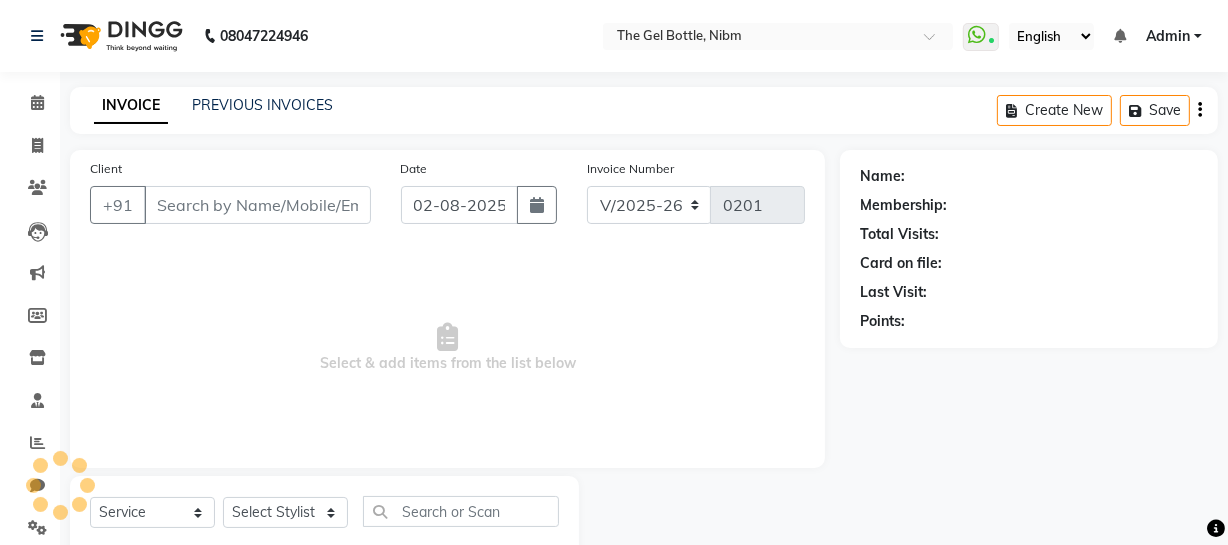type on "[PHONE]" 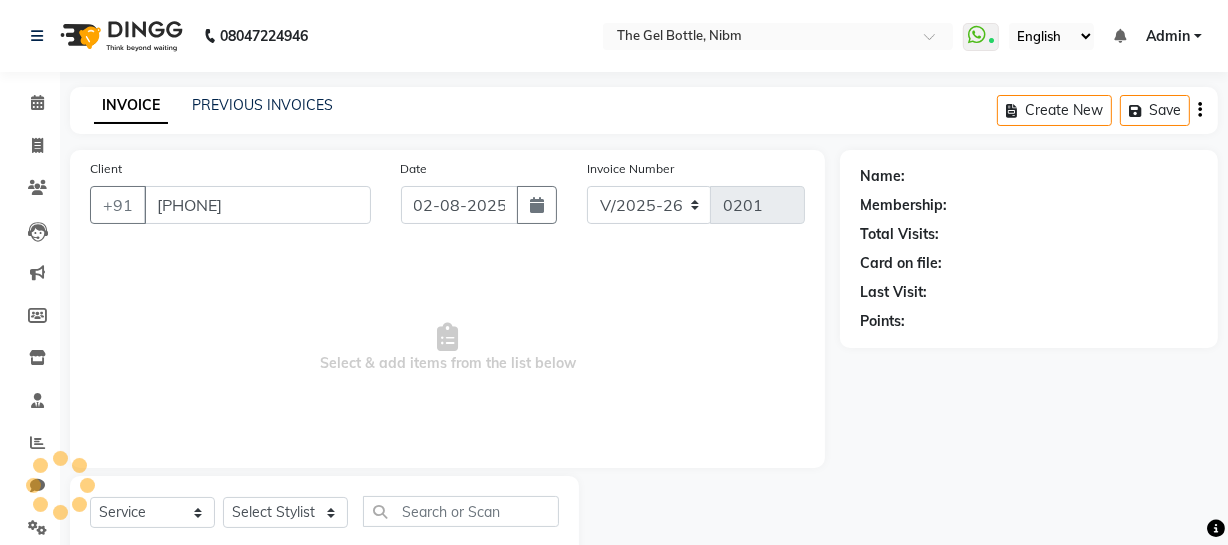 select on "76368" 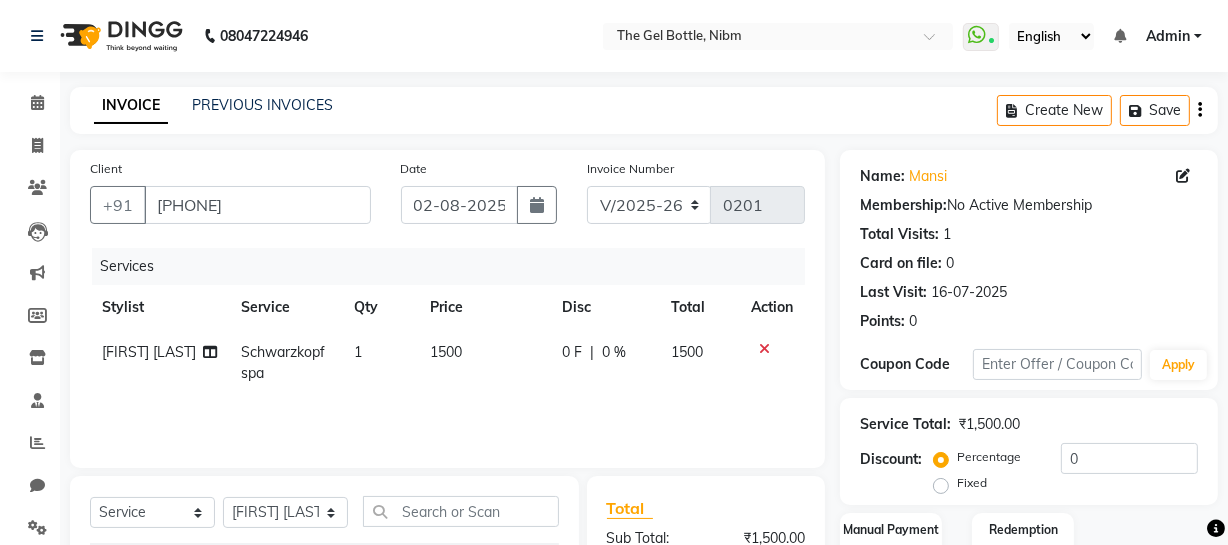 click on "1500" 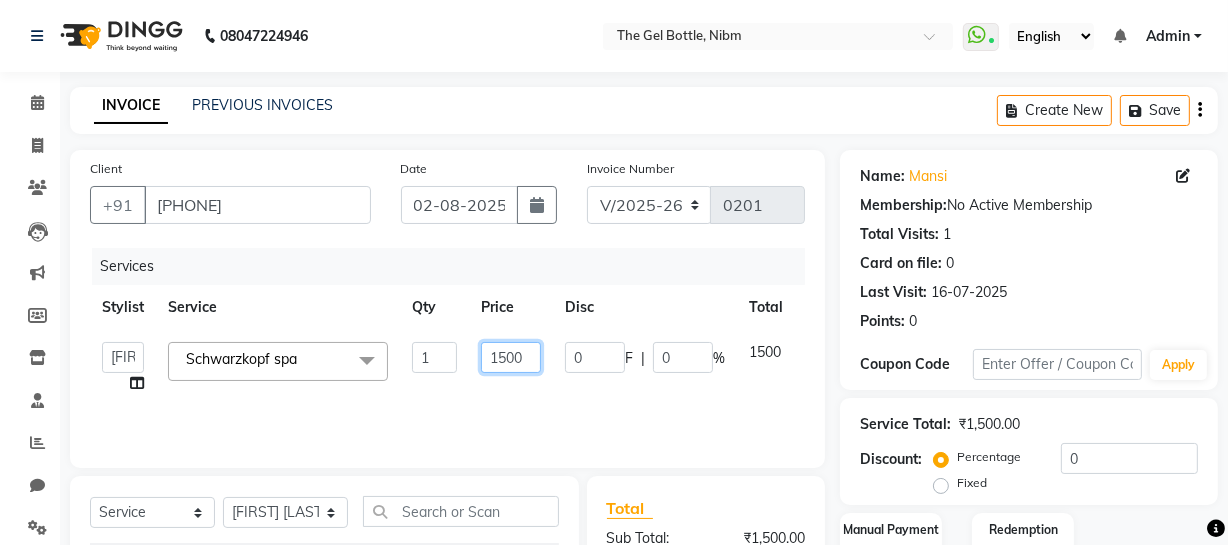click on "1500" 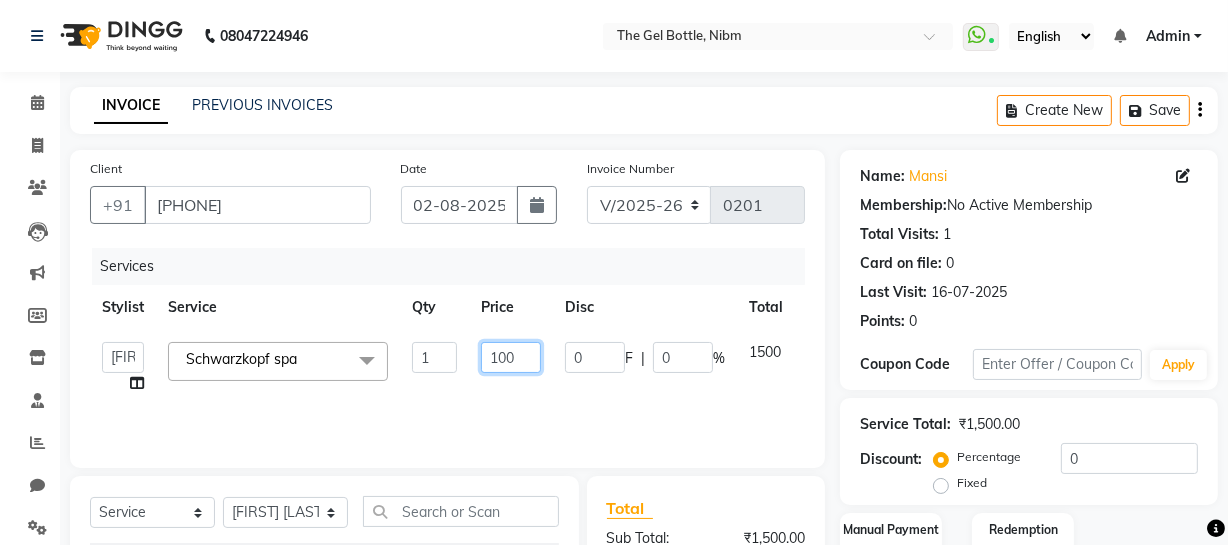 type on "1300" 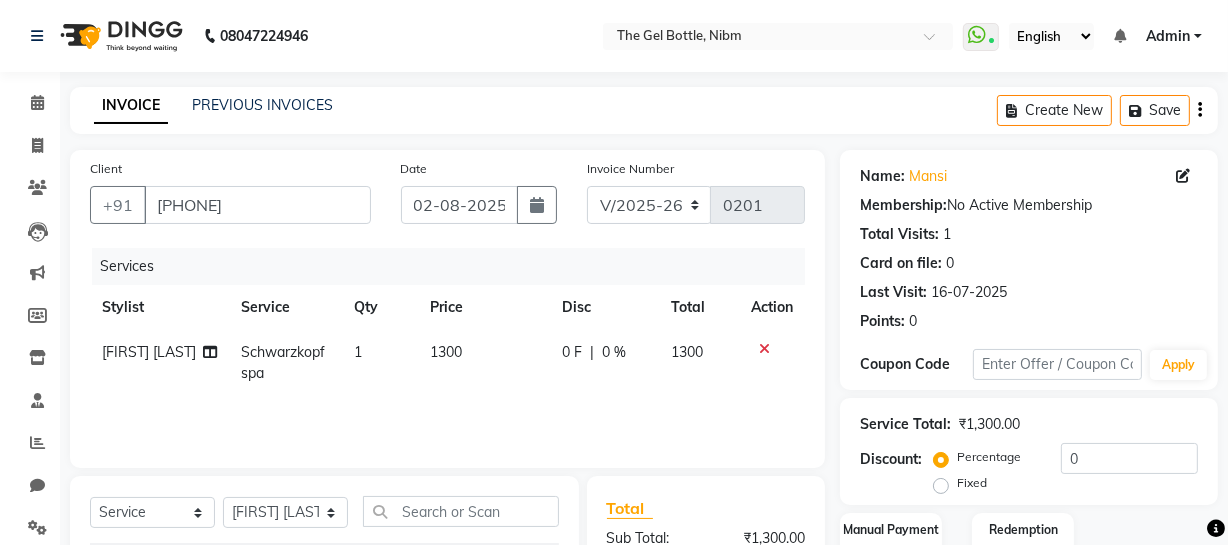 click on "Fixed" 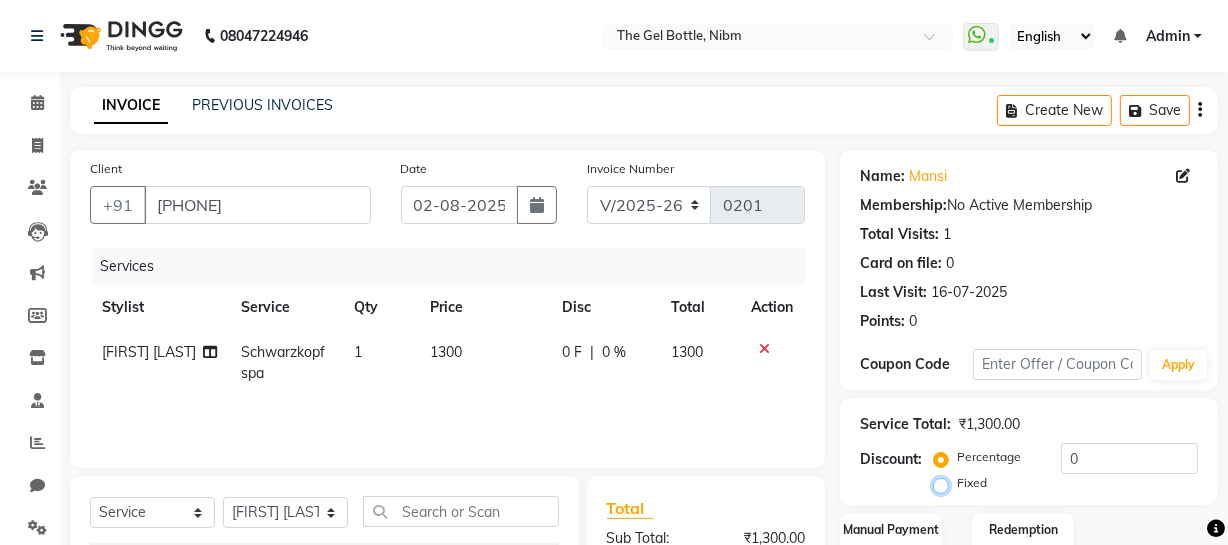 click on "Fixed" at bounding box center (945, 483) 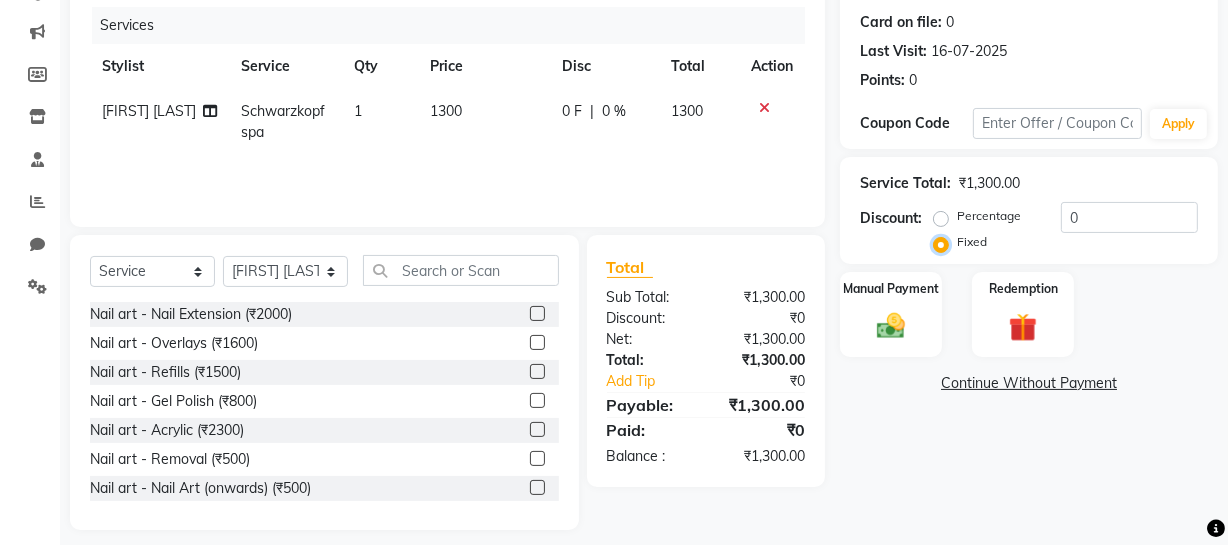 scroll, scrollTop: 257, scrollLeft: 0, axis: vertical 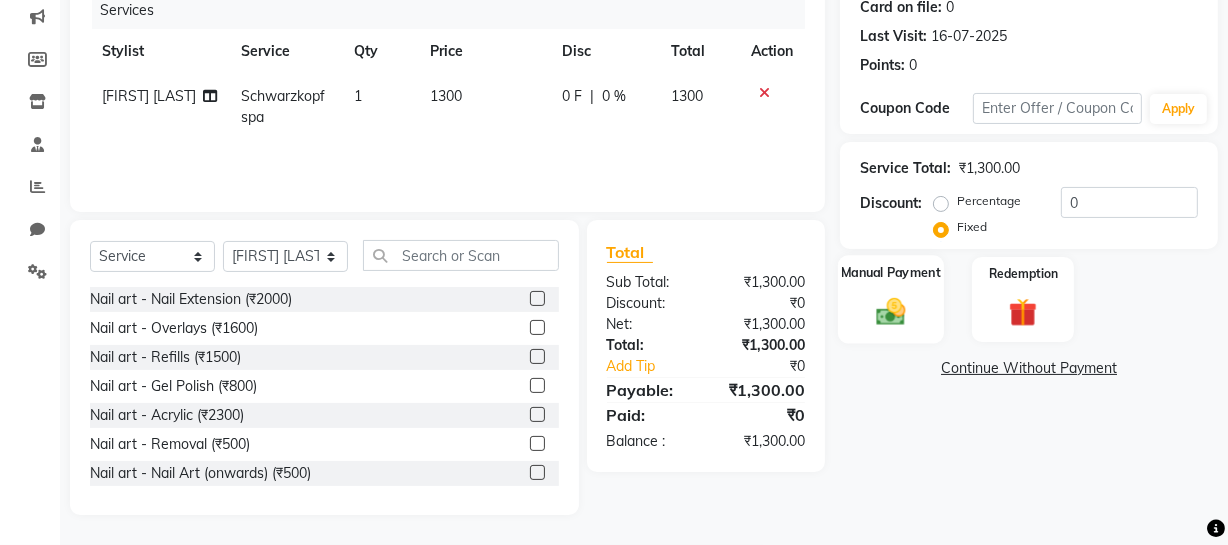click 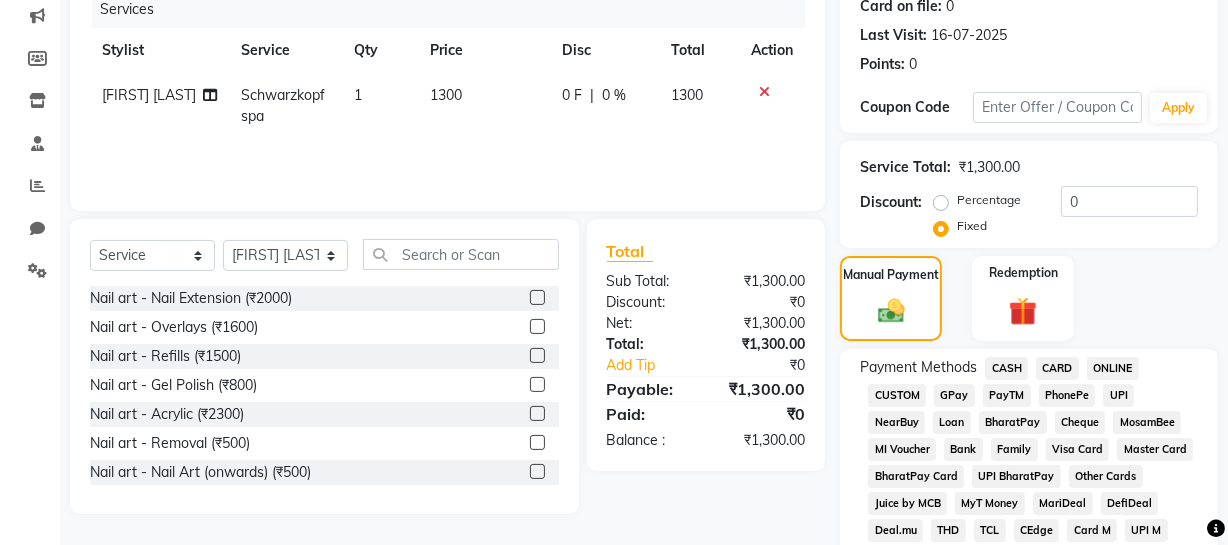 click on "GPay" 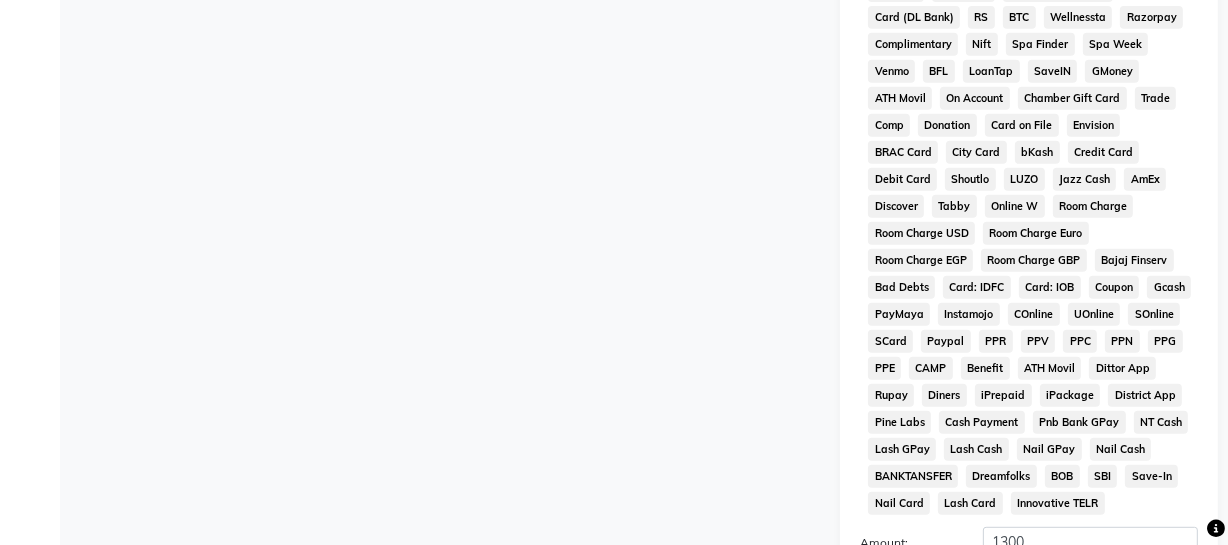 scroll, scrollTop: 976, scrollLeft: 0, axis: vertical 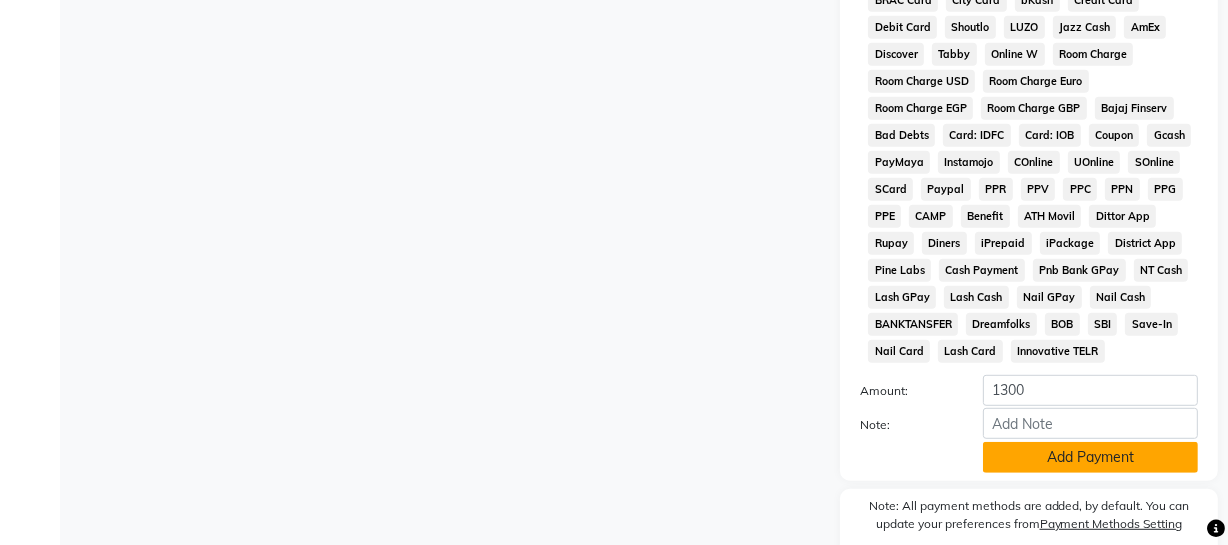 click on "Add Payment" 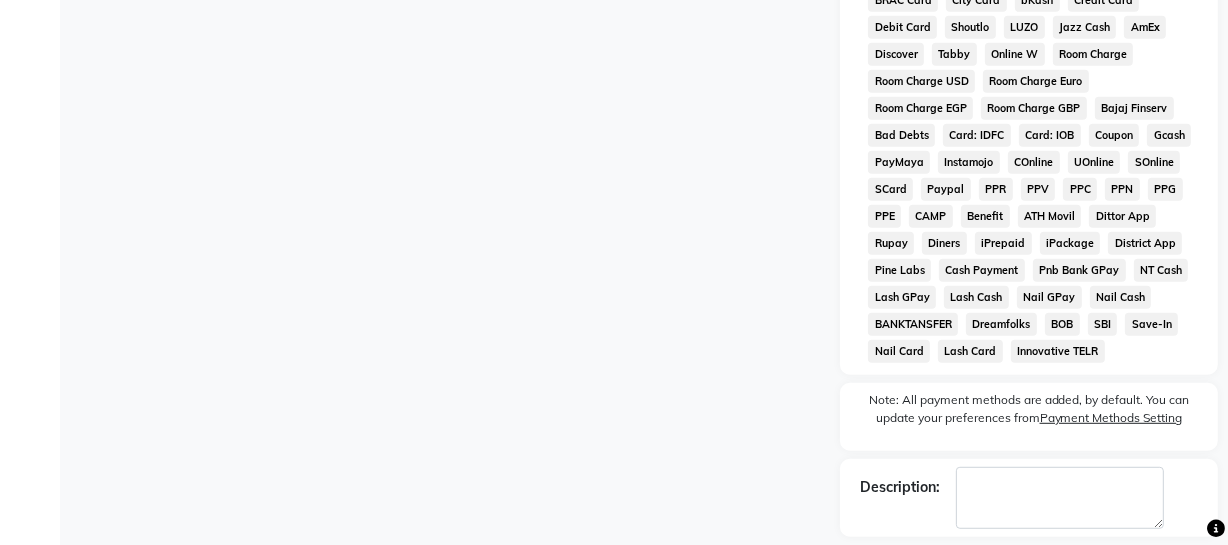 scroll, scrollTop: 1065, scrollLeft: 0, axis: vertical 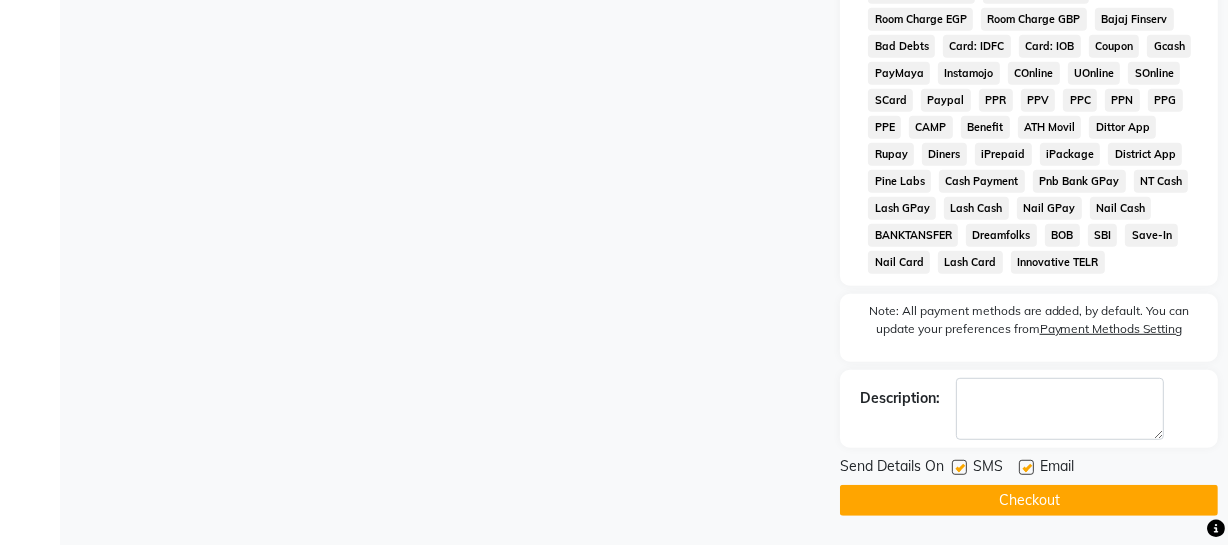 click on "Checkout" 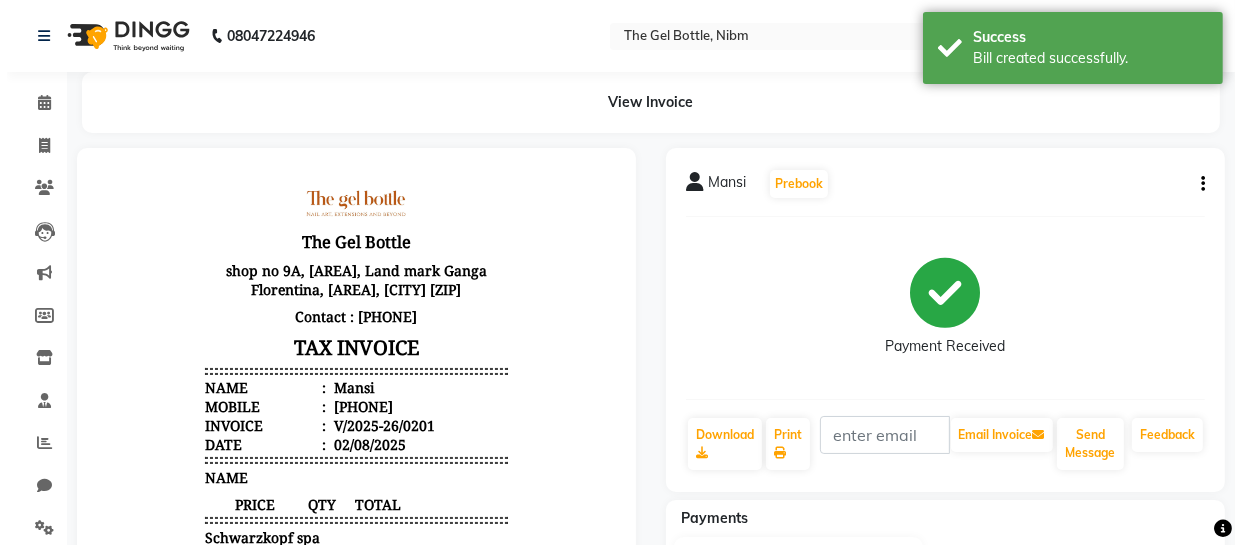 scroll, scrollTop: 0, scrollLeft: 0, axis: both 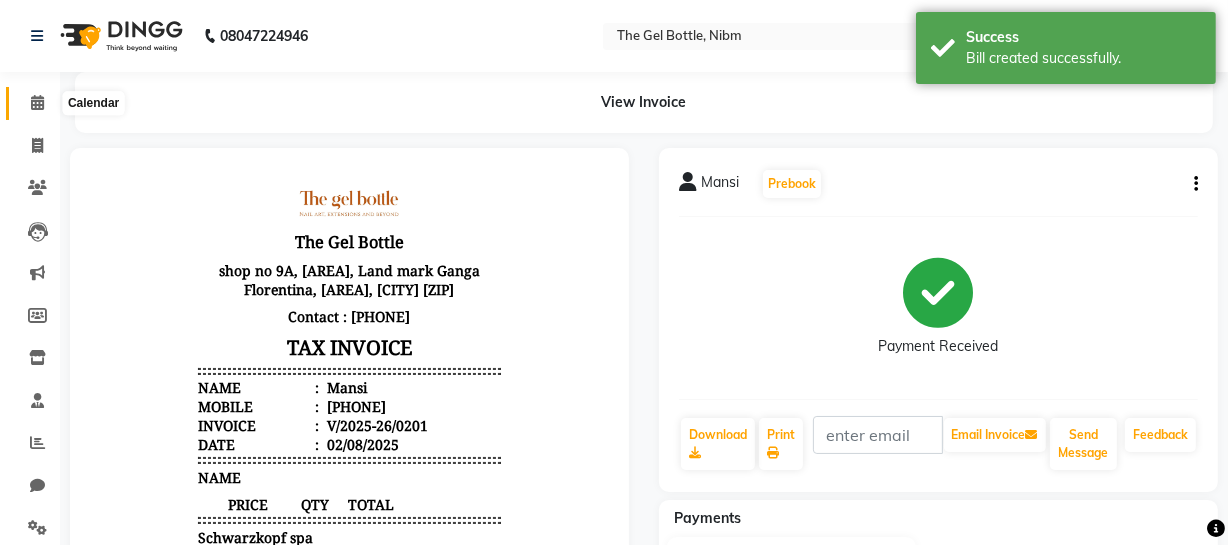 click 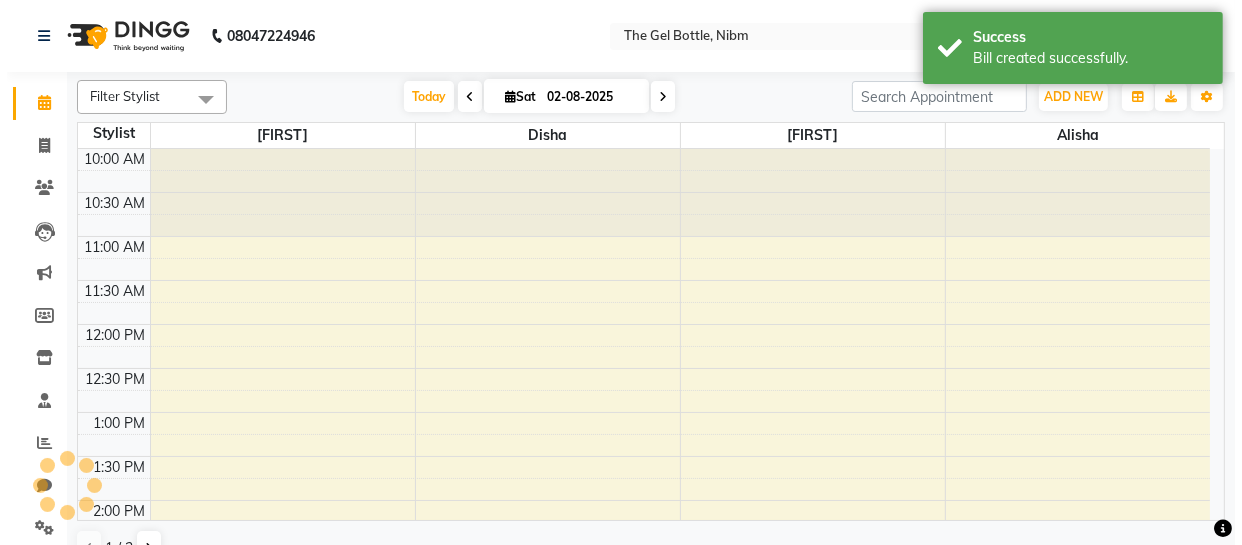 scroll, scrollTop: 0, scrollLeft: 0, axis: both 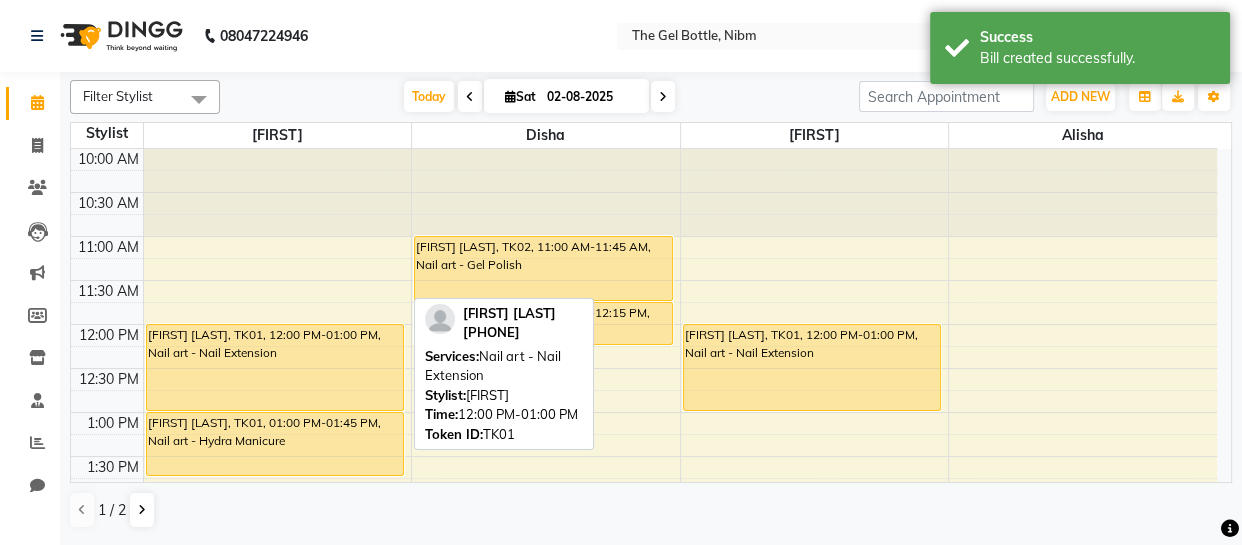 click on "[FIRST] [LAST], TK01, 12:00 PM-01:00 PM, Nail art - Nail Extension" at bounding box center (275, 367) 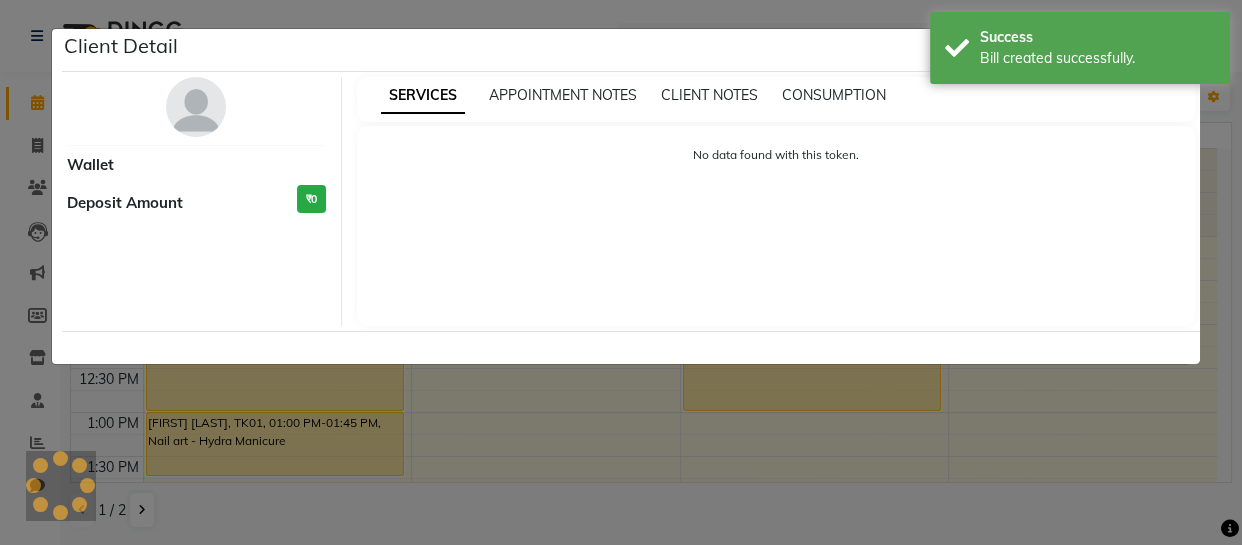 select on "1" 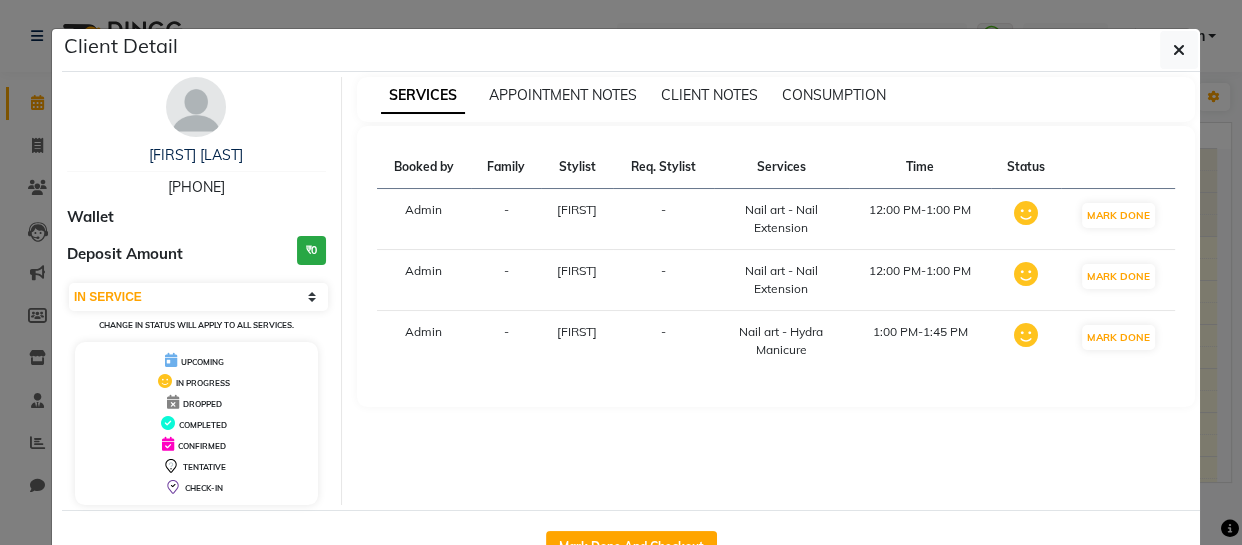 scroll, scrollTop: 66, scrollLeft: 0, axis: vertical 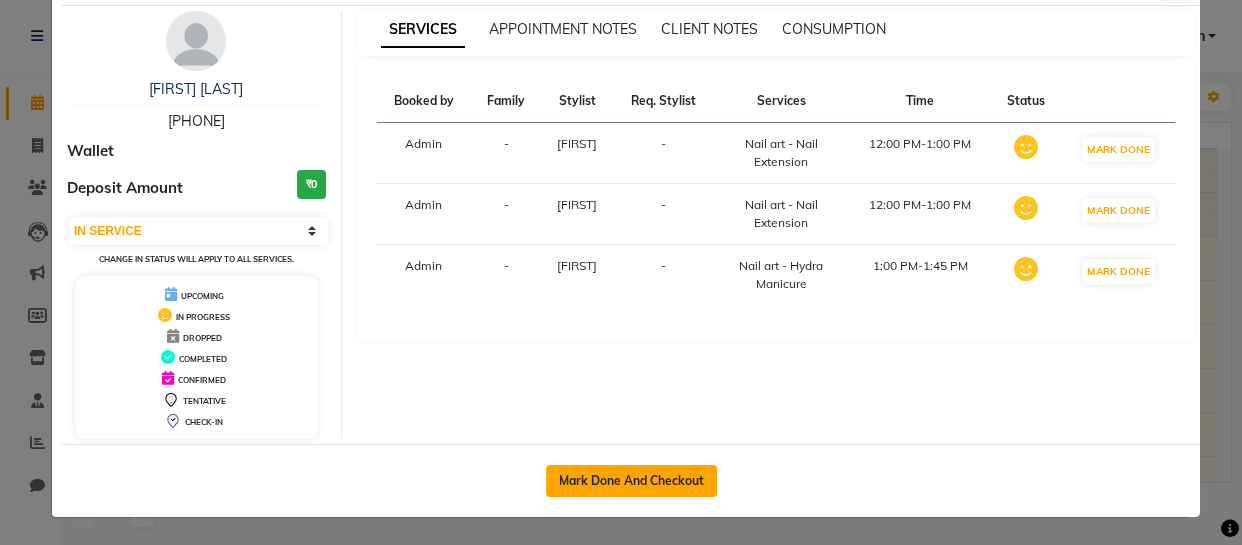 click on "Mark Done And Checkout" 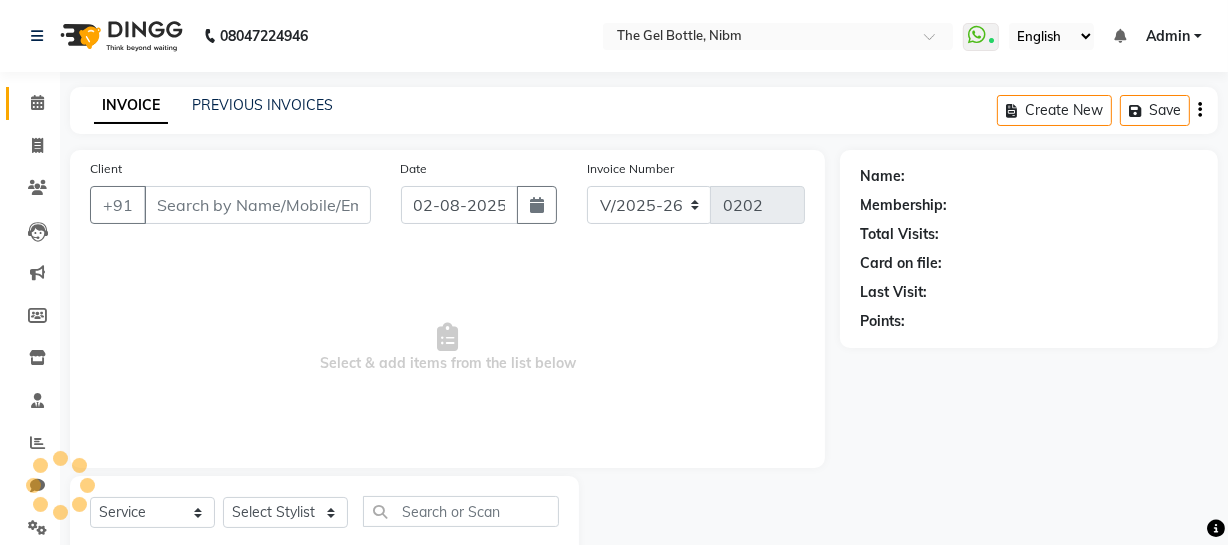 type on "[PHONE]" 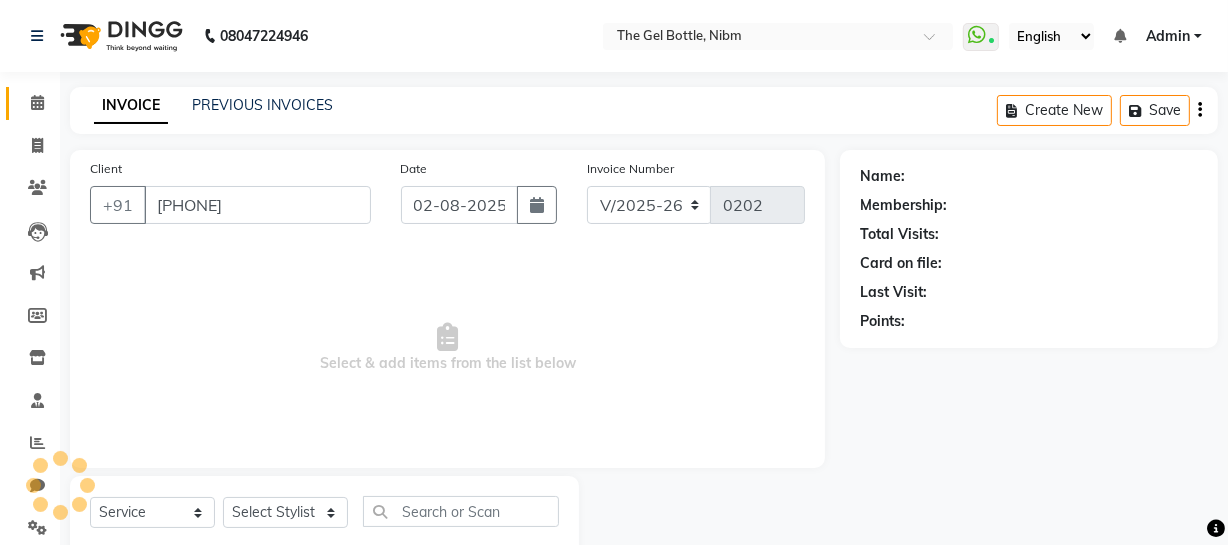 select on "[PHONE]" 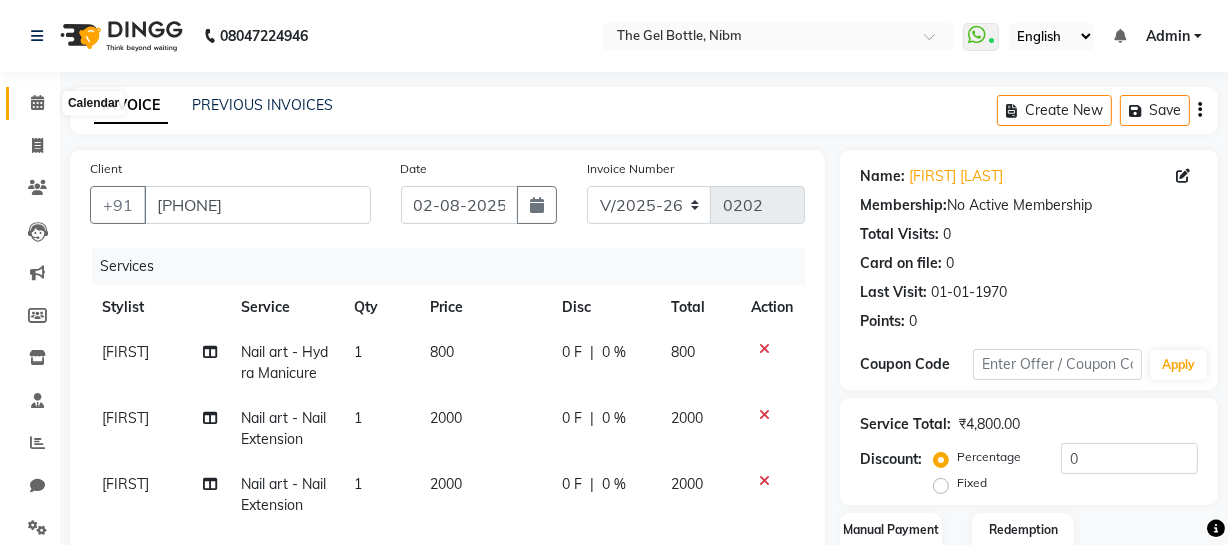 click 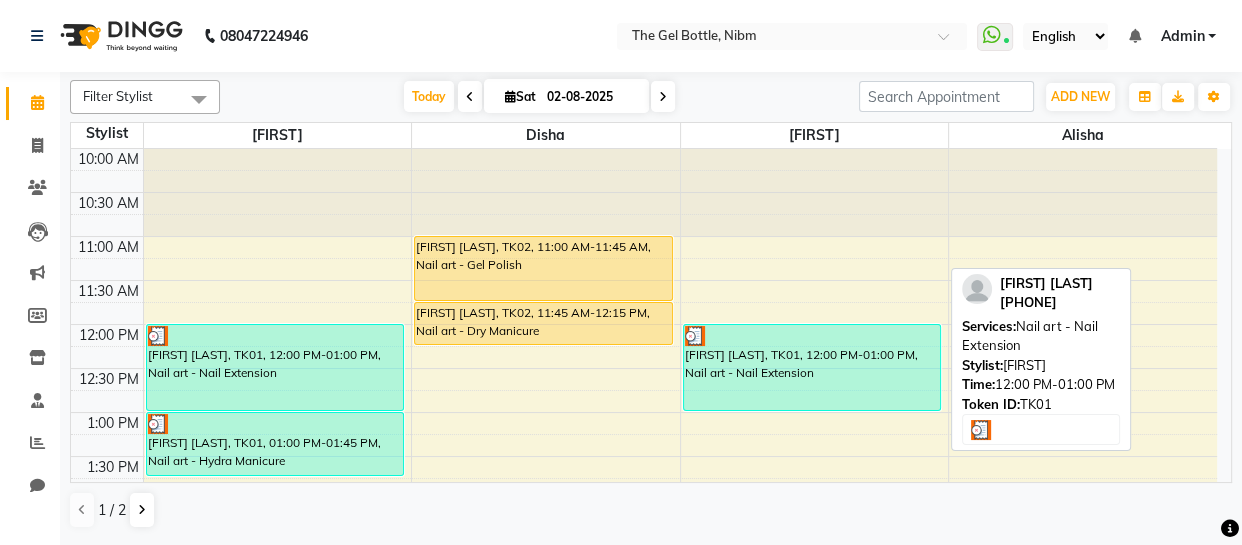 click on "[FIRST] [LAST], TK01, 12:00 PM-01:00 PM, Nail art - Nail Extension" at bounding box center (812, 367) 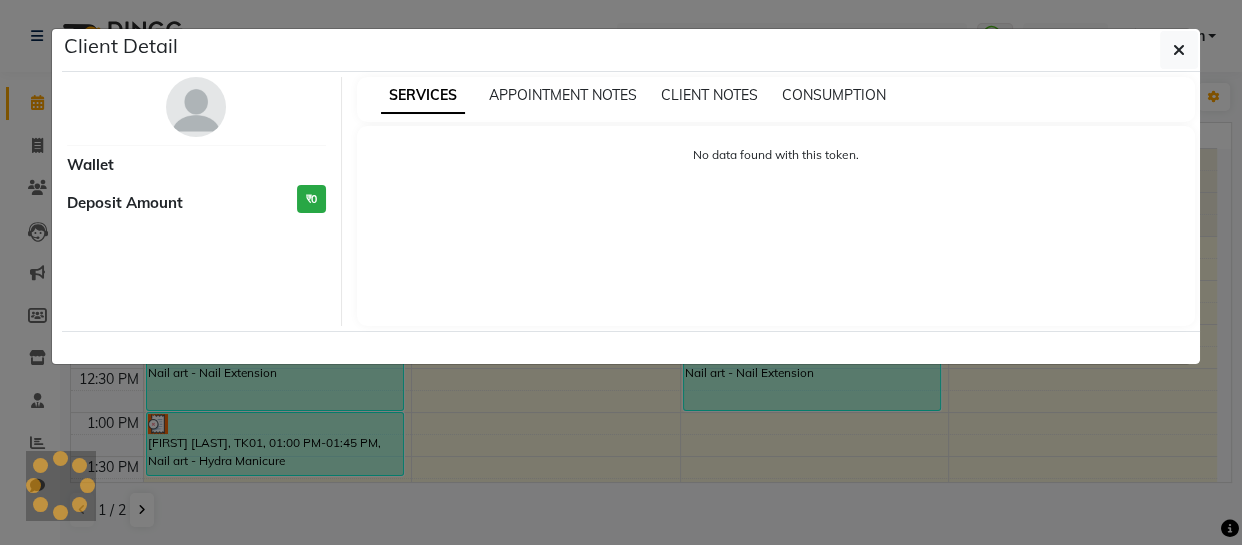 select on "3" 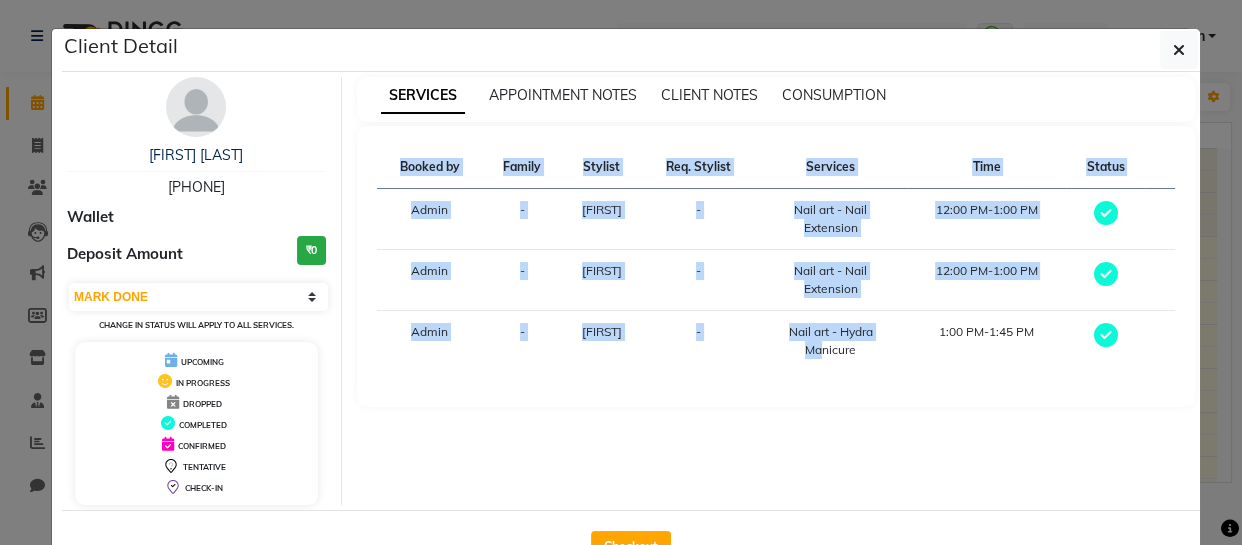drag, startPoint x: 822, startPoint y: 368, endPoint x: 1207, endPoint y: 148, distance: 443.42416 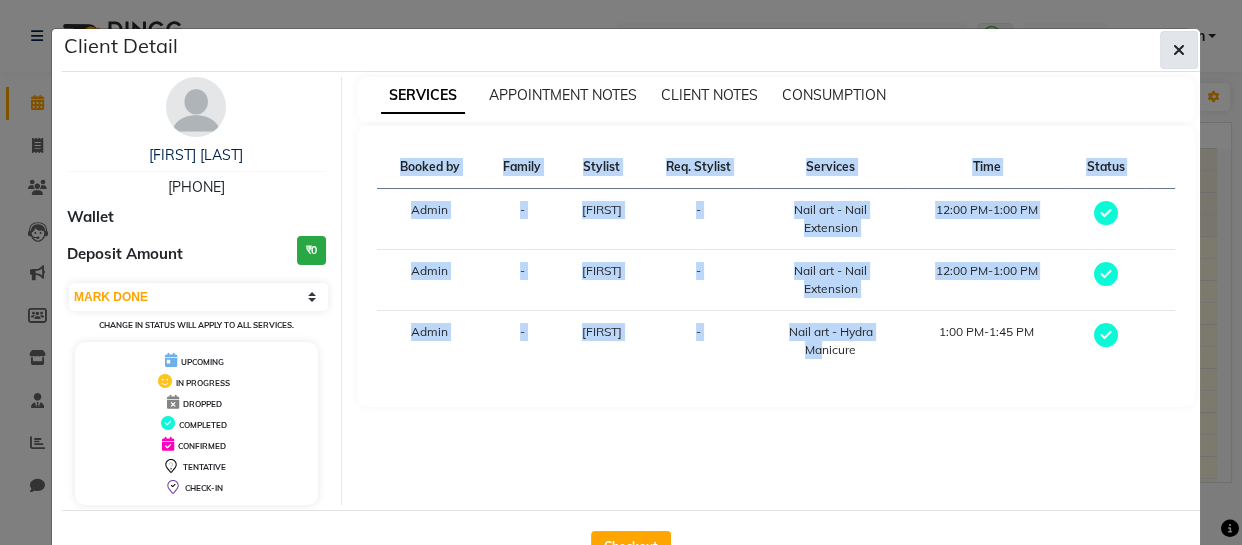 click 